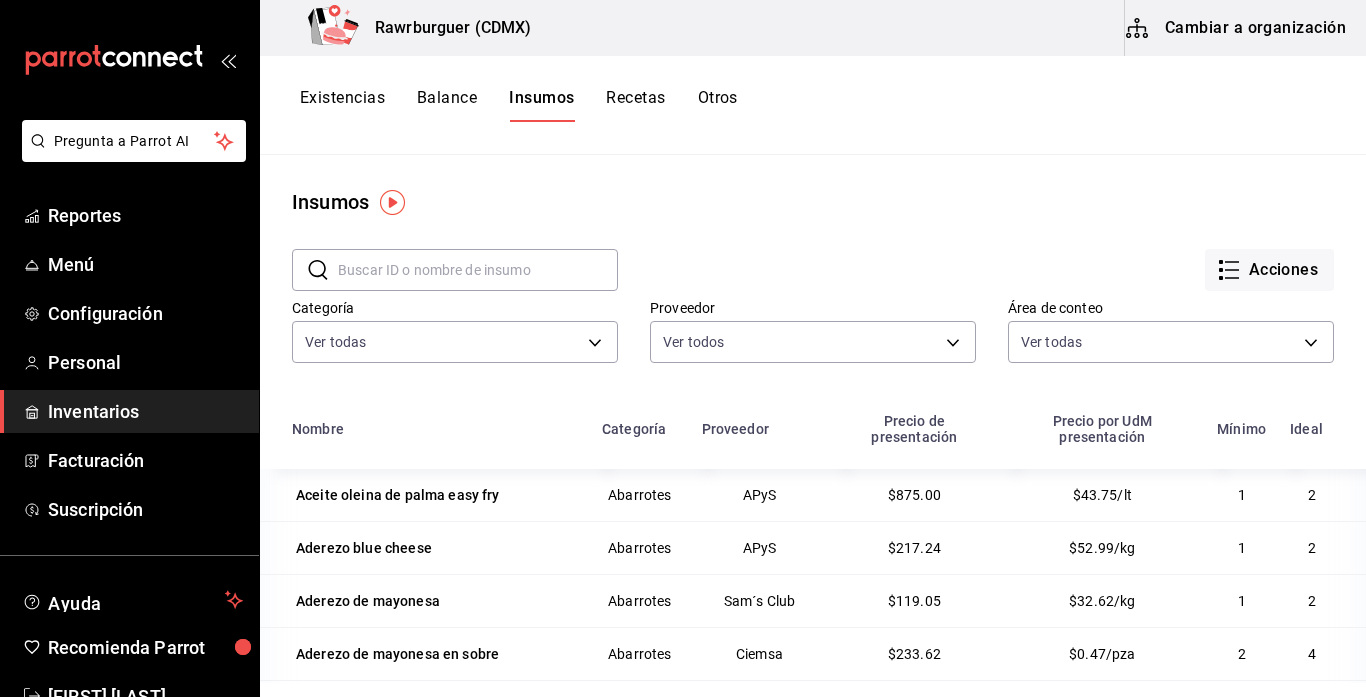 scroll, scrollTop: 0, scrollLeft: 0, axis: both 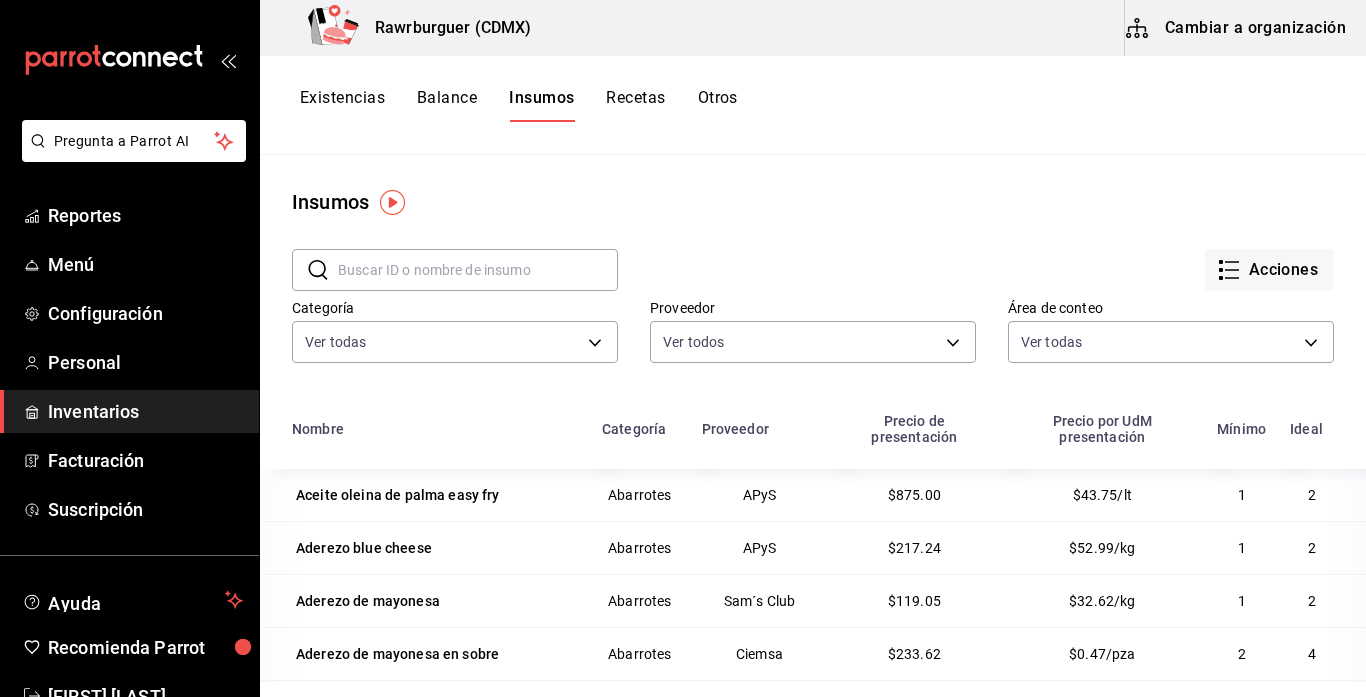 click on "Acciones" at bounding box center (976, 254) 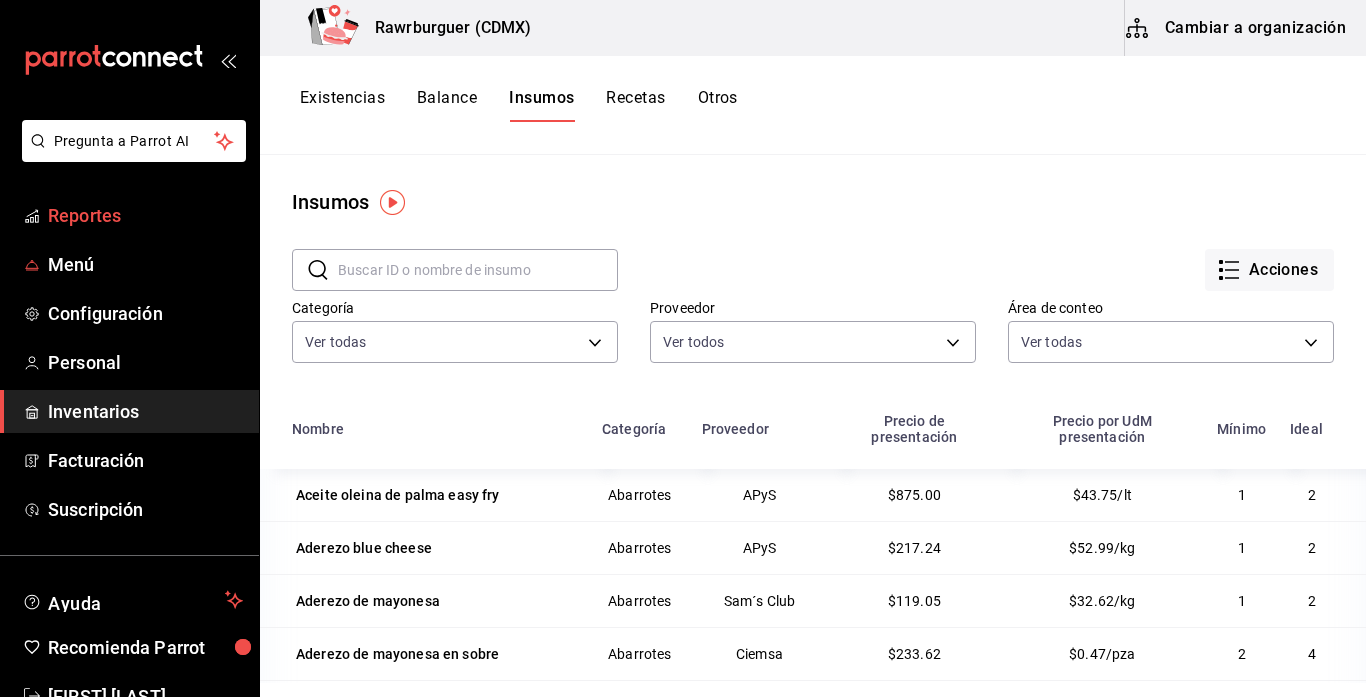 click on "Reportes" at bounding box center (145, 215) 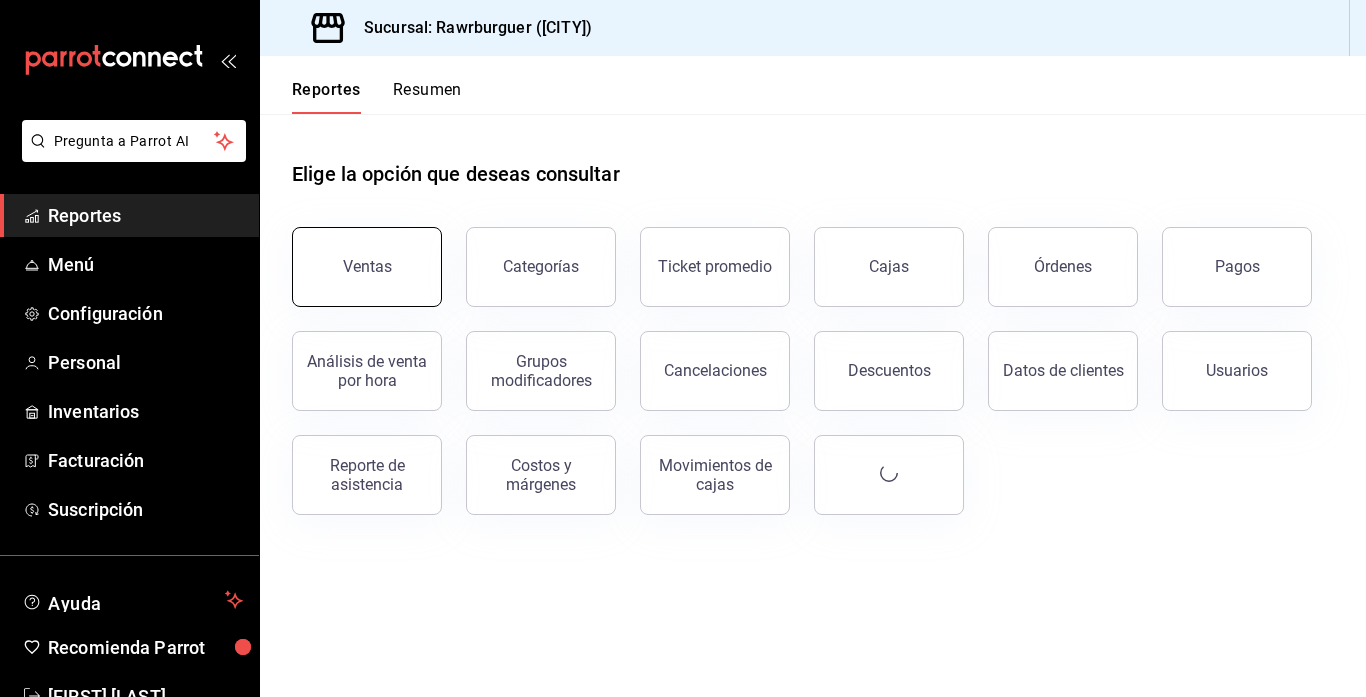 click on "Ventas" at bounding box center [367, 267] 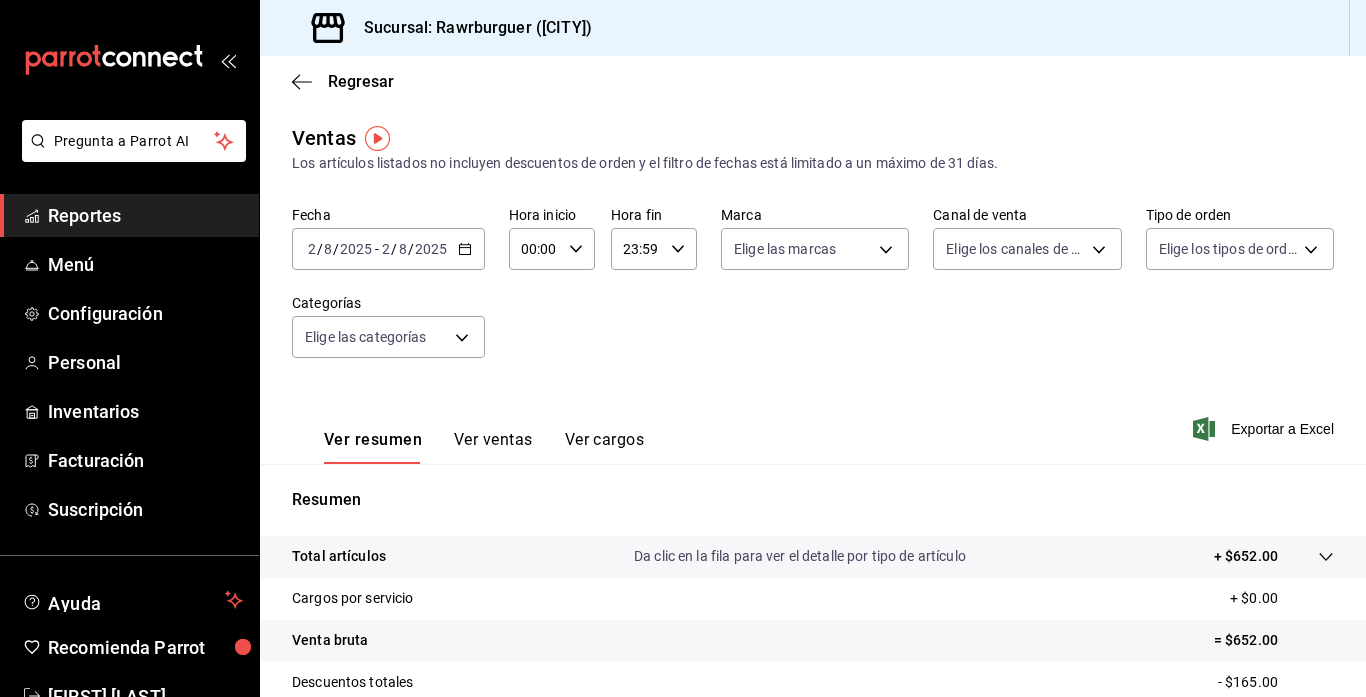 click on "2025-08-02 2 / 8 / 2025 - 2025-08-02 2 / 8 / 2025" at bounding box center (388, 249) 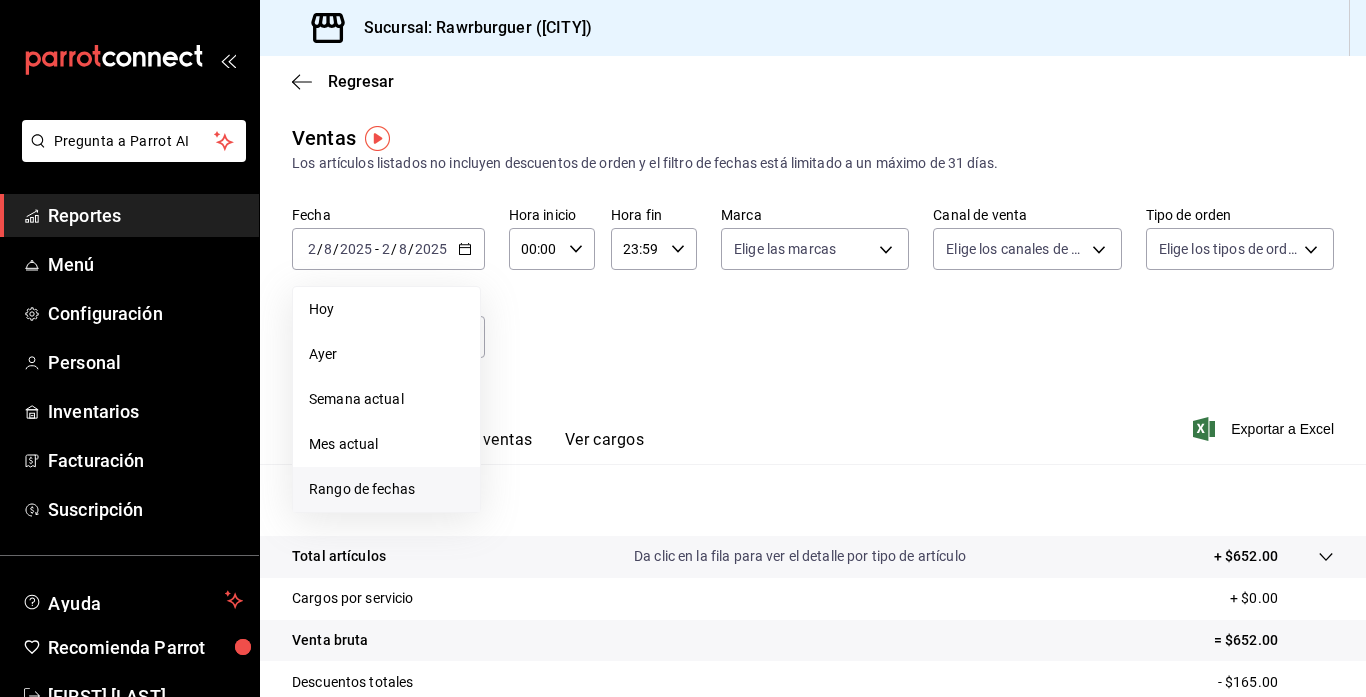 click on "Rango de fechas" at bounding box center [386, 489] 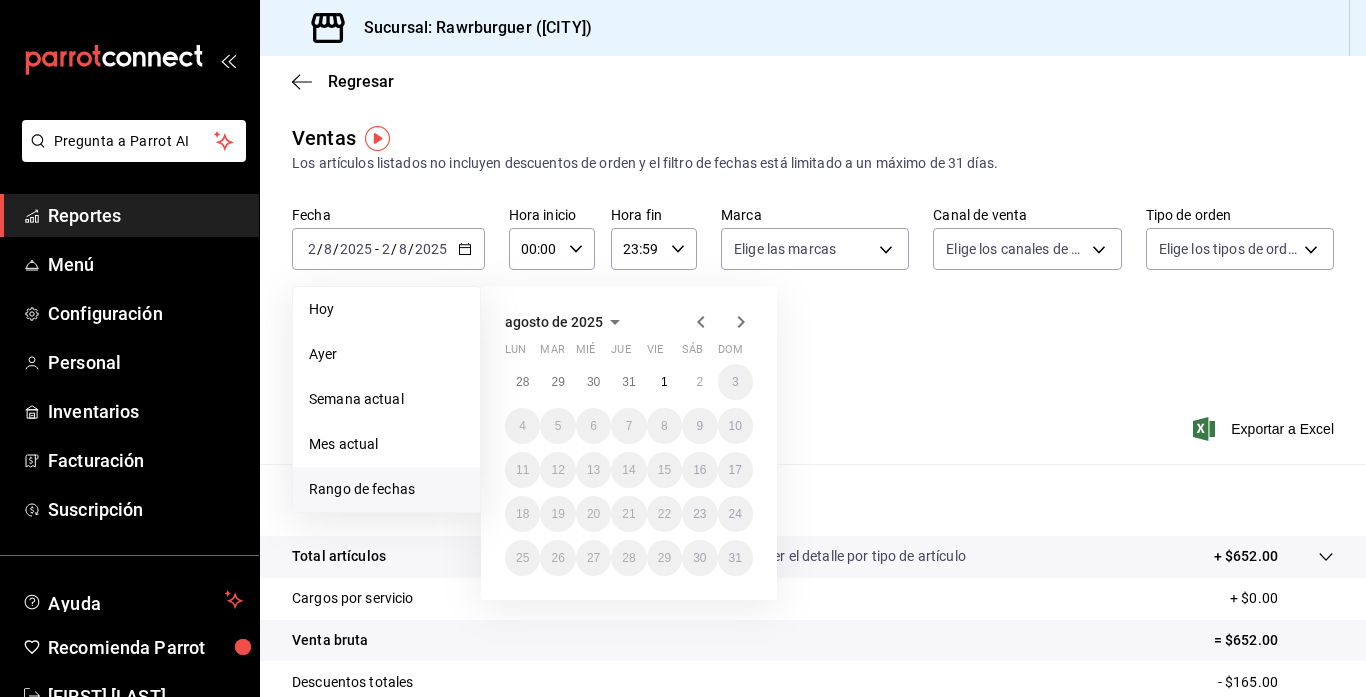 click 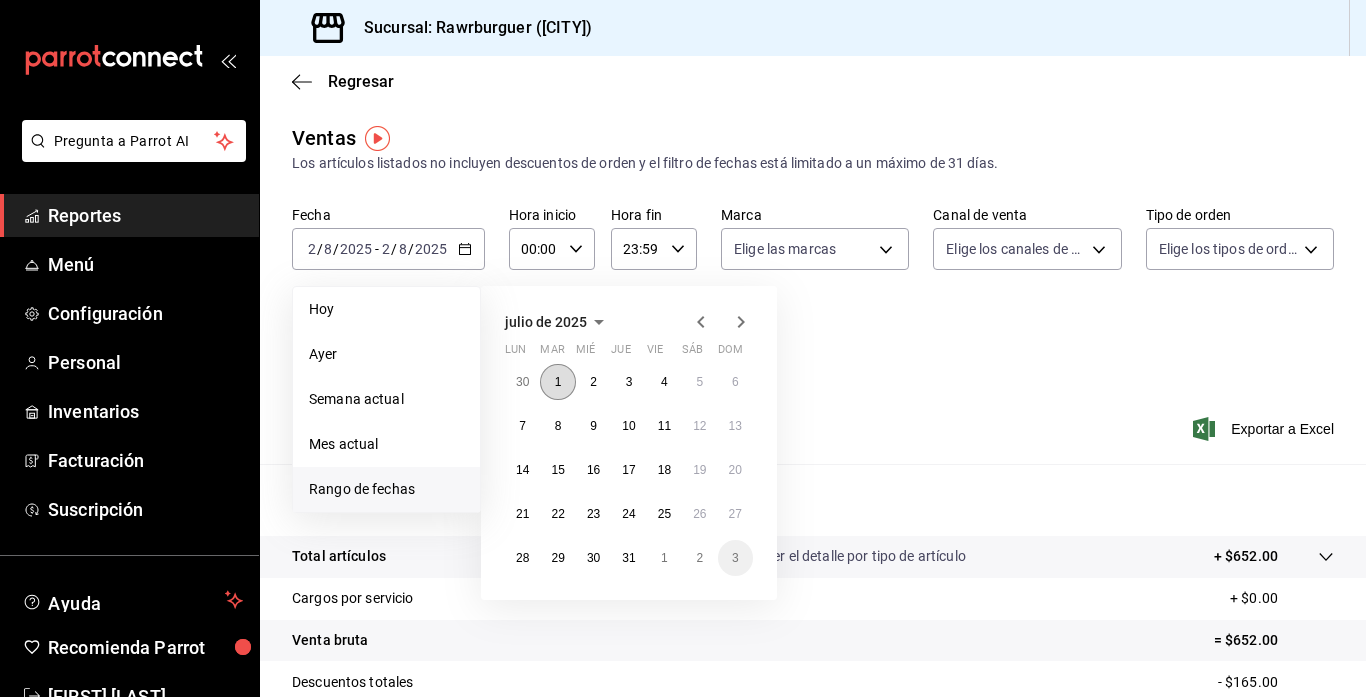 click on "1" at bounding box center (557, 382) 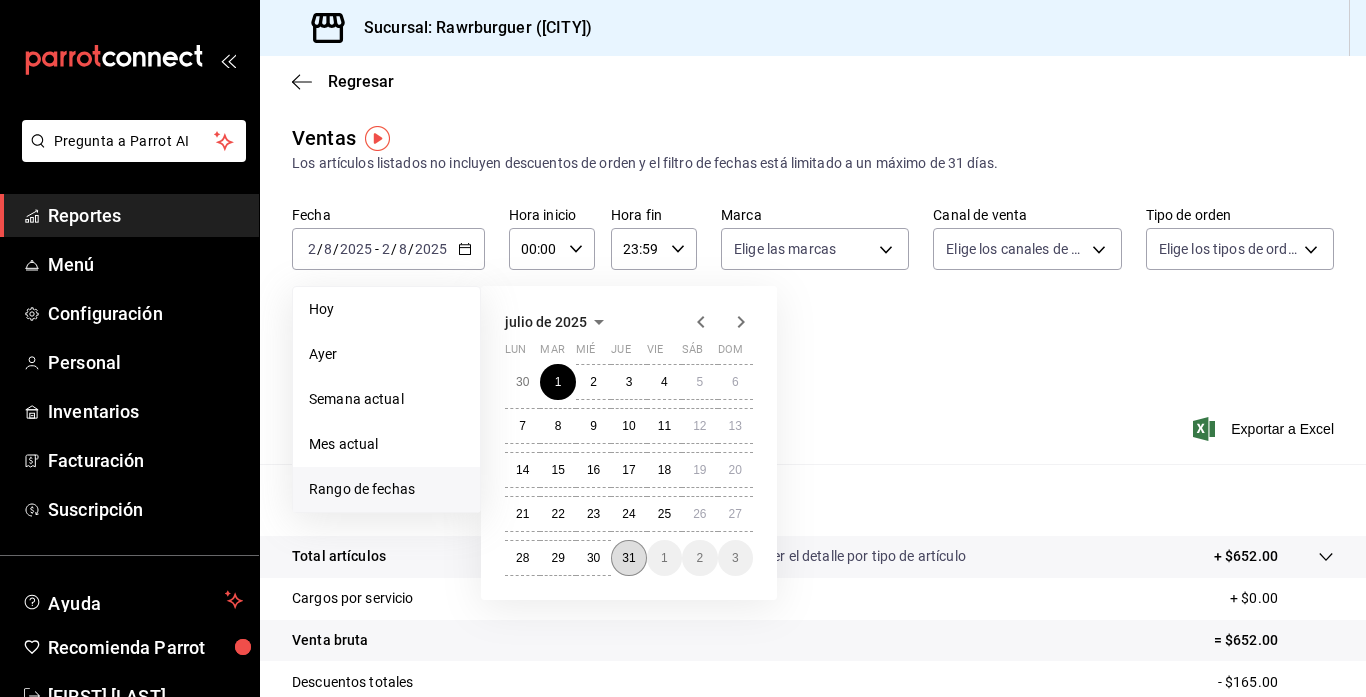 click on "31" at bounding box center (628, 558) 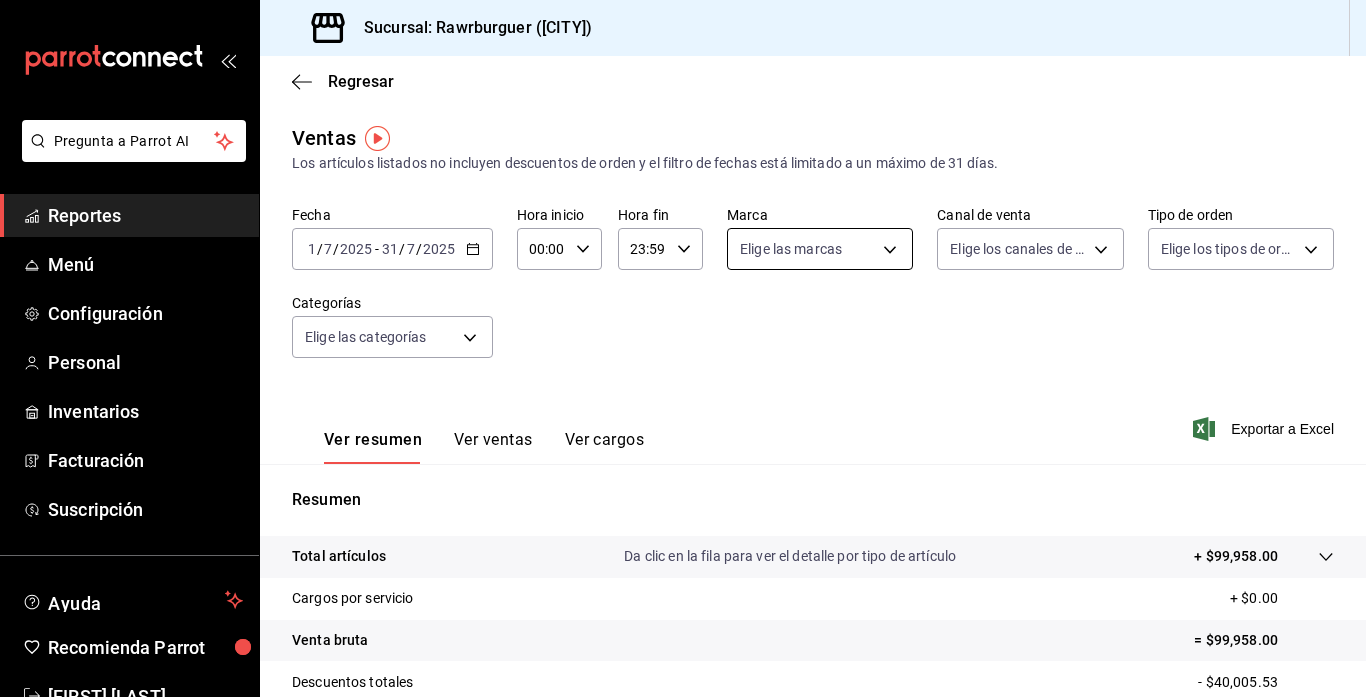 click on "Pregunta a Parrot AI Reportes   Menú   Configuración   Personal   Inventarios   Facturación   Suscripción   Ayuda Recomienda Parrot   [FIRST] [LAST]   Sugerir nueva función   Sucursal: Rawrburguer ([CITY]) Regresar Ventas Los artículos listados no incluyen descuentos de orden y el filtro de fechas está limitado a un máximo de 31 días. Fecha [DATE] [DATE] - [DATE] [DATE] Hora inicio 00:00 Hora inicio Hora fin 23:59 Hora fin Marca Elige las marcas Canal de venta Elige los canales de venta Tipo de orden Elige los tipos de orden Categorías Elige las categorías Ver resumen Ver ventas Ver cargos Exportar a Excel Resumen Total artículos Da clic en la fila para ver el detalle por tipo de artículo + $99,958.00 Cargos por servicio + $0.00 Venta bruta = $99,958.00 Descuentos totales - $40,005.53 Certificados de regalo - $0.00 Venta total = $59,952.47 Impuestos - $8,269.31 Venta neta = $51,683.16 GANA 1 MES GRATIS EN TU SUSCRIPCIÓN AQUÍ Ver video tutorial Ir a video Reportes   Menú" at bounding box center (683, 348) 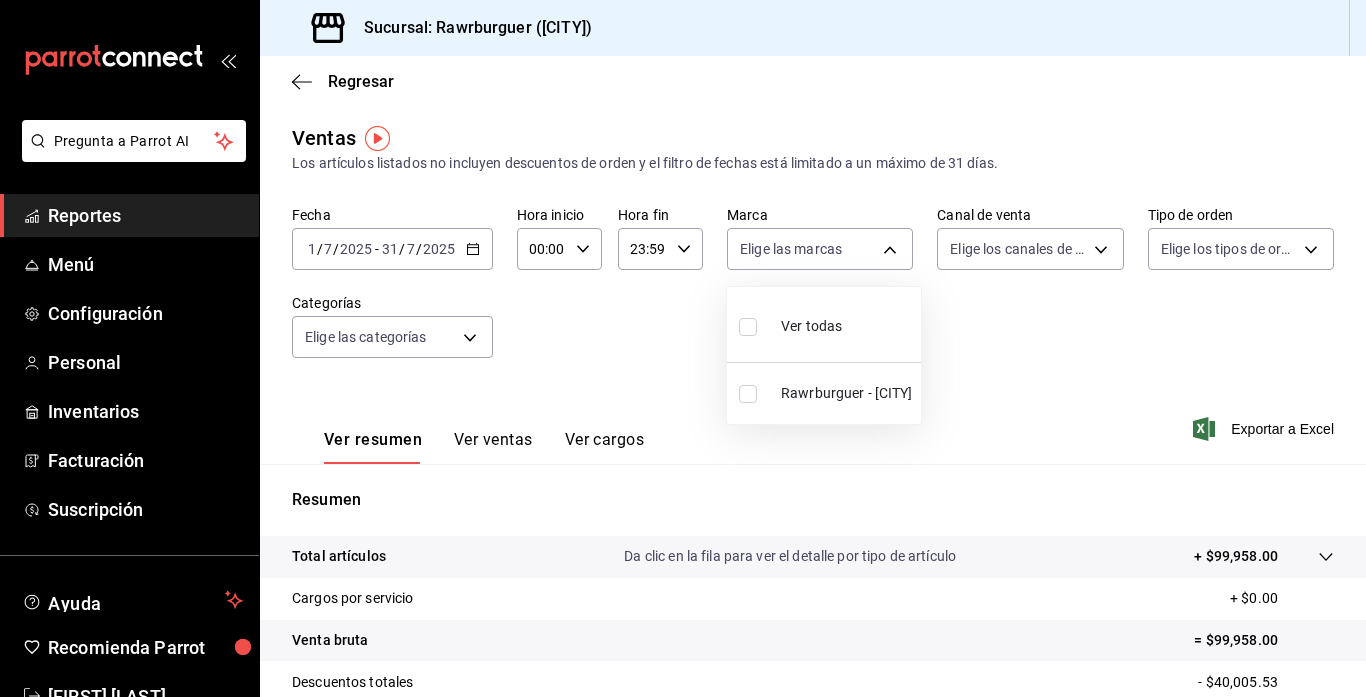 click at bounding box center [752, 394] 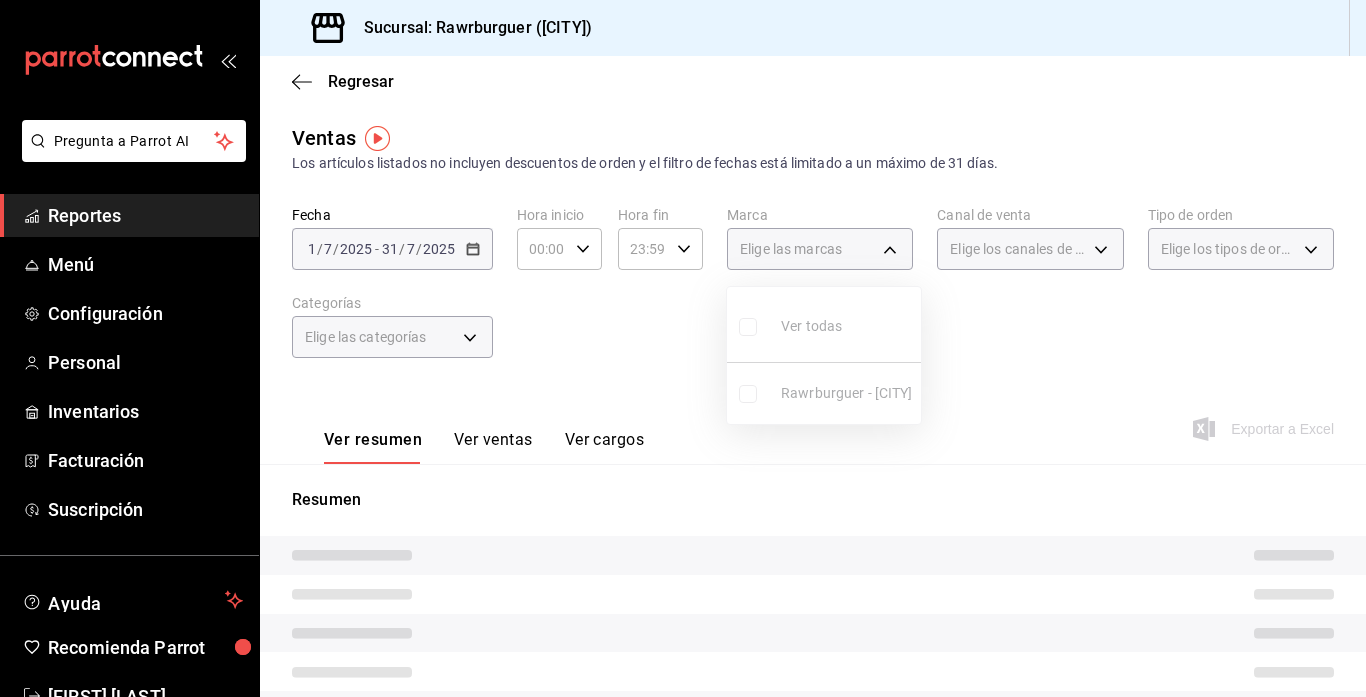 type 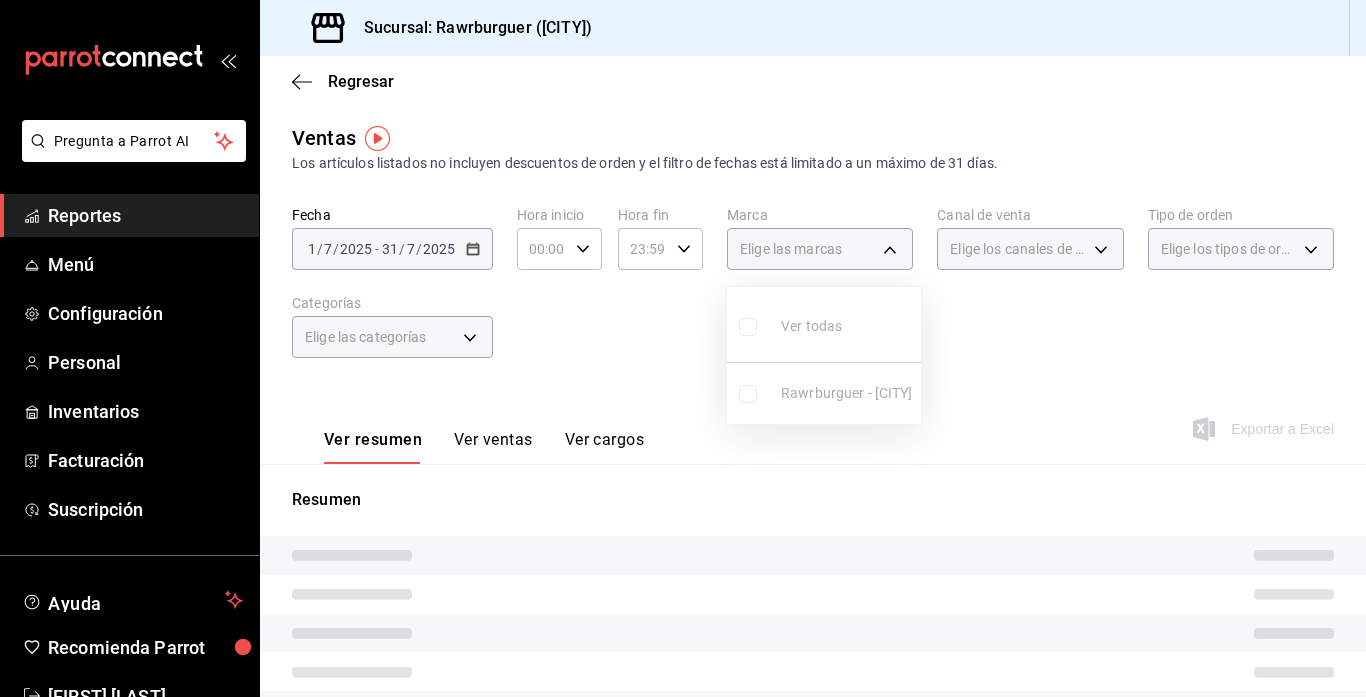 checkbox on "false" 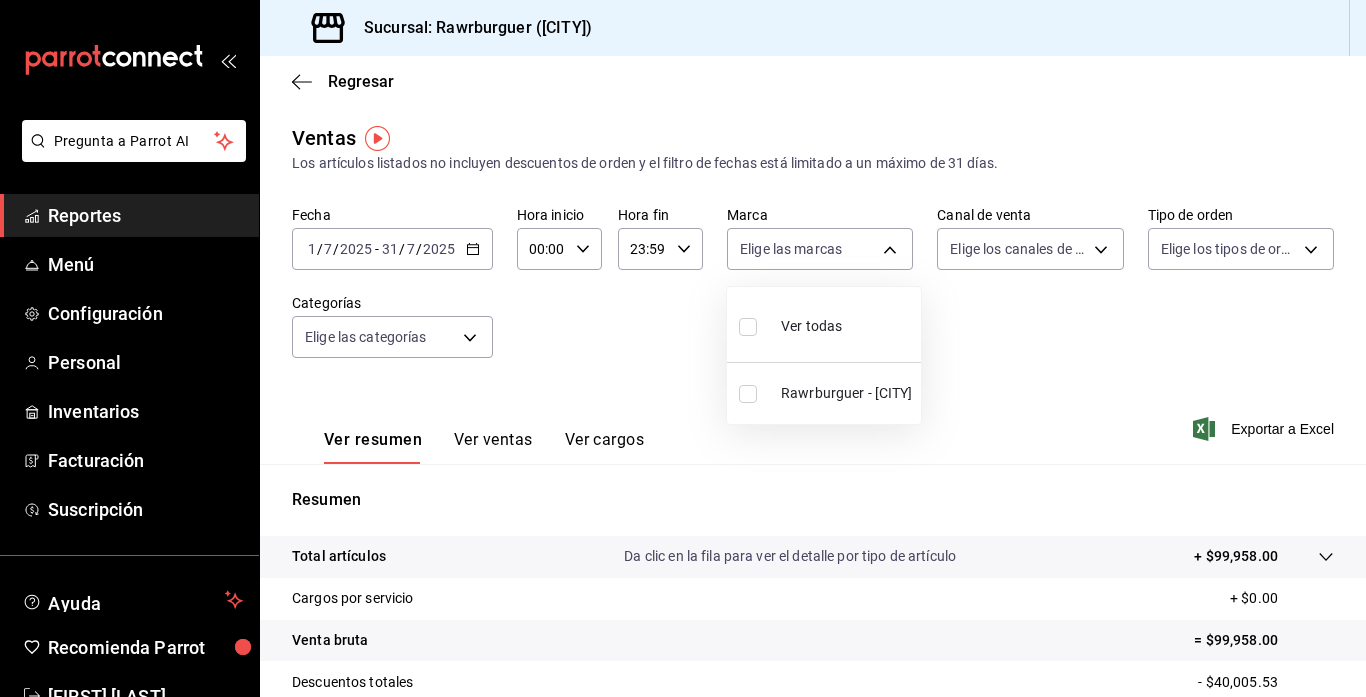 click at bounding box center (683, 348) 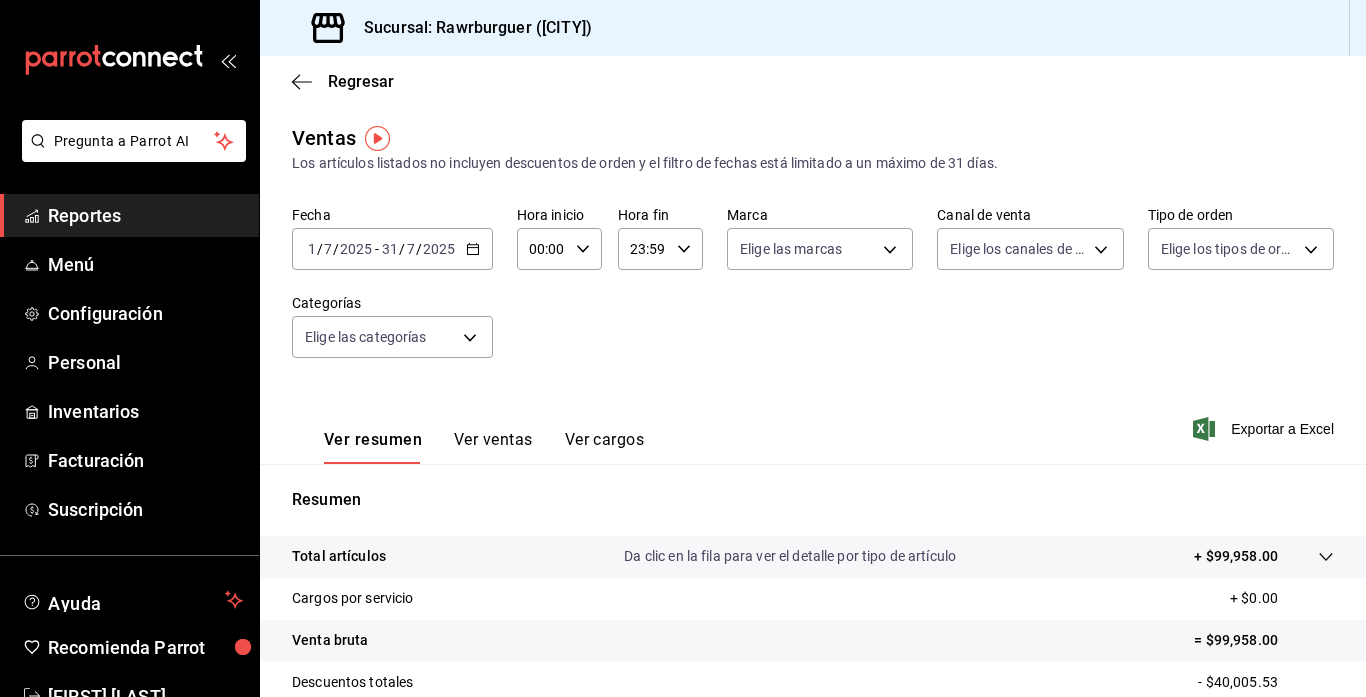 click on "Pregunta a Parrot AI Reportes   Menú   Configuración   Personal   Inventarios   Facturación   Suscripción   Ayuda Recomienda Parrot   [FIRST] [LAST]   Sugerir nueva función   Sucursal: Rawrburguer ([CITY]) Regresar Ventas Los artículos listados no incluyen descuentos de orden y el filtro de fechas está limitado a un máximo de 31 días. Fecha [DATE] [DATE] - [DATE] [DATE] Hora inicio 00:00 Hora inicio Hora fin 23:59 Hora fin Marca Elige las marcas Canal de venta Elige los canales de venta Tipo de orden Elige los tipos de orden Categorías Elige las categorías Ver resumen Ver ventas Ver cargos Exportar a Excel Resumen Total artículos Da clic en la fila para ver el detalle por tipo de artículo + $99,958.00 Cargos por servicio + $0.00 Venta bruta = $99,958.00 Descuentos totales - $40,005.53 Certificados de regalo - $0.00 Venta total = $59,952.47 Impuestos - $8,269.31 Venta neta = $51,683.16 GANA 1 MES GRATIS EN TU SUSCRIPCIÓN AQUÍ Ver video tutorial Ir a video Reportes   Menú" at bounding box center (683, 348) 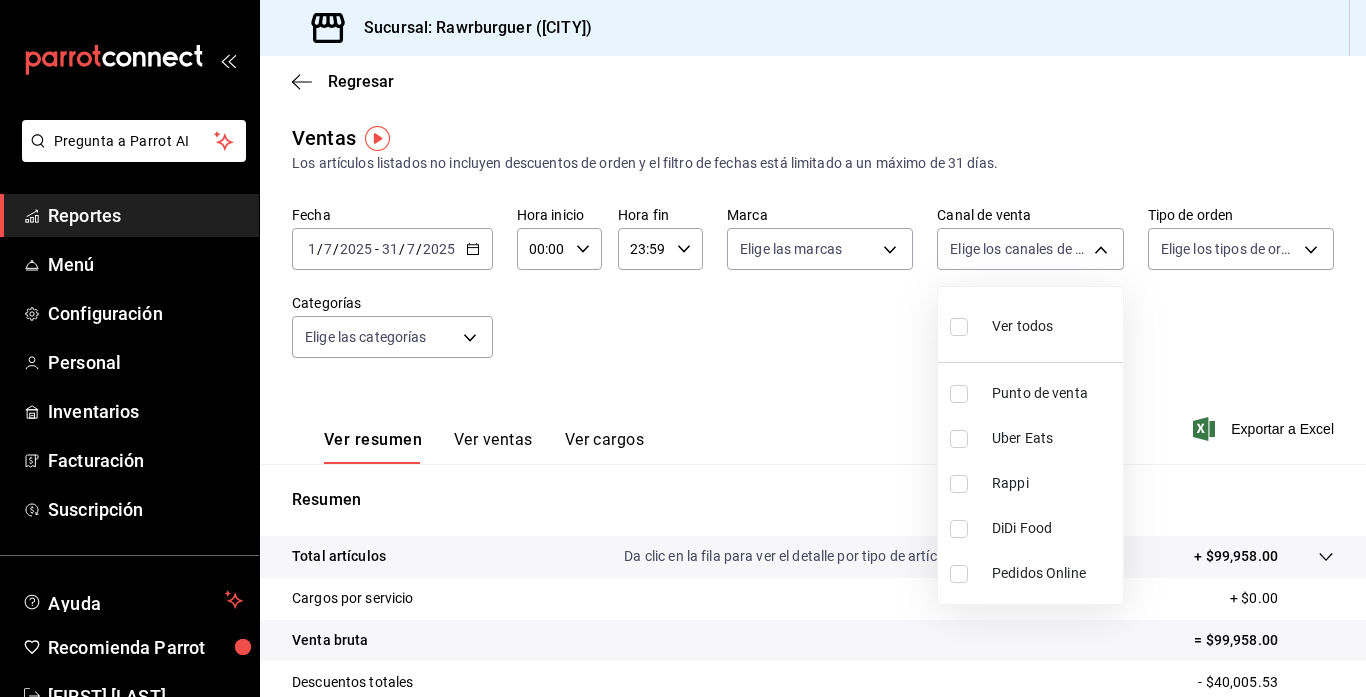 click at bounding box center (959, 327) 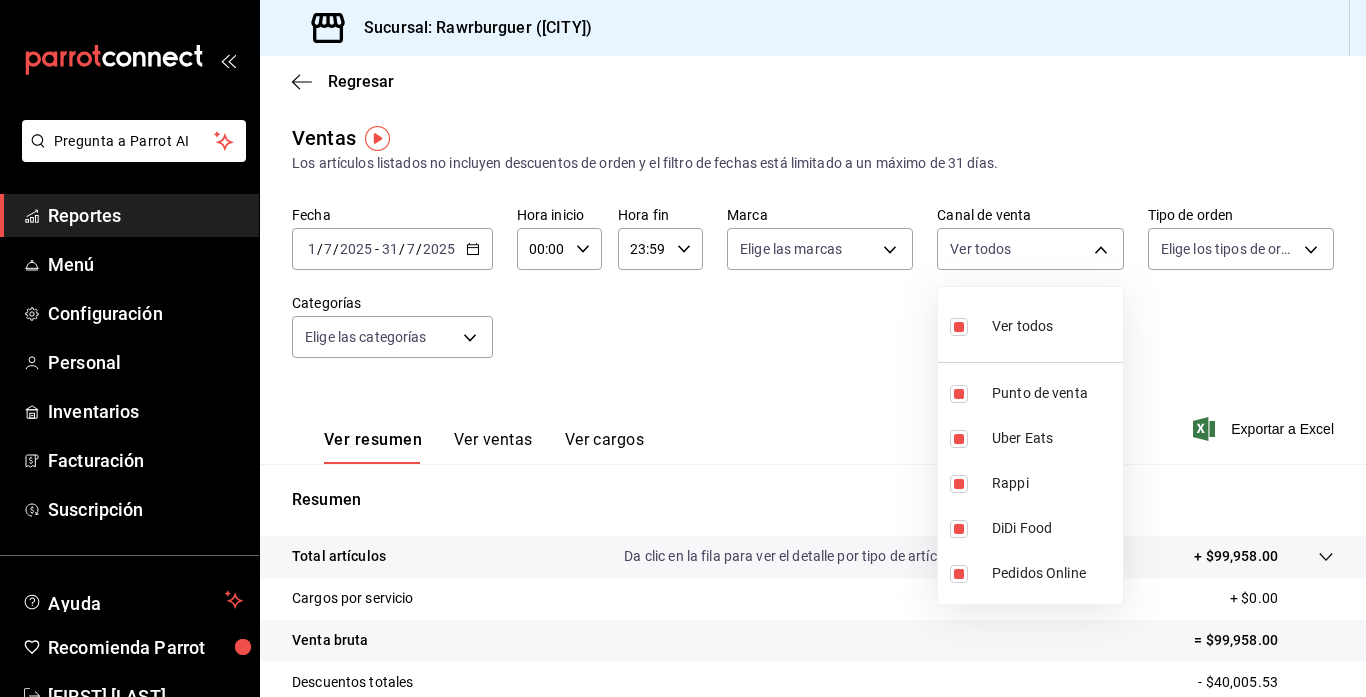 type on "PARROT,UBER_EATS,RAPPI,DIDI_FOOD,ONLINE" 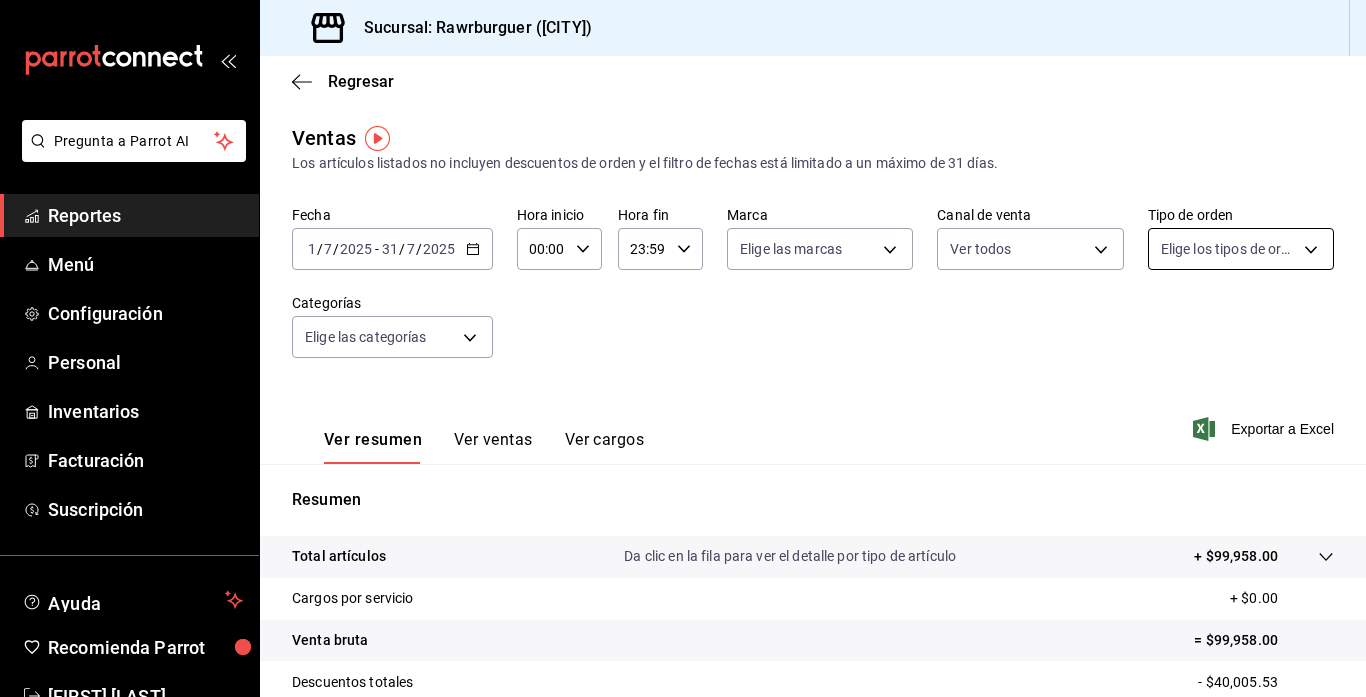 click on "Pregunta a Parrot AI Reportes   Menú   Configuración   Personal   Inventarios   Facturación   Suscripción   Ayuda Recomienda Parrot   [FIRST] [LAST]   Sugerir nueva función   Sucursal: Rawrburguer ([CITY]) Regresar Ventas Los artículos listados no incluyen descuentos de orden y el filtro de fechas está limitado a un máximo de 31 días. Fecha [DATE] [DATE] - [DATE] [DATE] Hora inicio 00:00 Hora inicio Hora fin 23:59 Hora fin Marca Elige las marcas Canal de venta Ver todos PARROT,UBER_EATS,RAPPI,DIDI_FOOD,ONLINE Tipo de orden Elige las categorías Ver resumen Ver ventas Ver cargos Exportar a Excel Resumen Total artículos Da clic en la fila para ver el detalle por tipo de artículo + $99,958.00 Cargos por servicio + $0.00 Venta bruta = $99,958.00 Descuentos totales - $40,005.53 Certificados de regalo - $0.00 Venta total = $59,952.47 Impuestos - $8,269.31 Venta neta = $51,683.16 GANA 1 MES GRATIS EN TU SUSCRIPCIÓN AQUÍ Ver video tutorial   Menú" at bounding box center (683, 348) 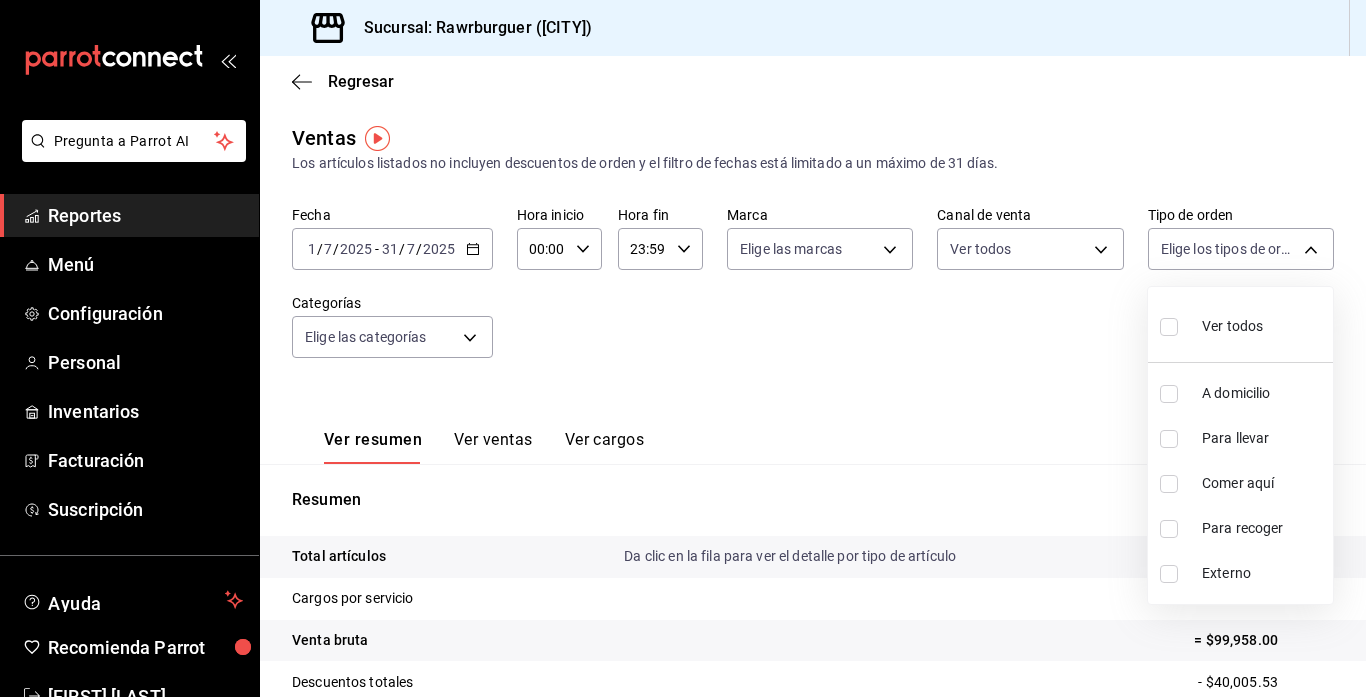 click at bounding box center [1169, 327] 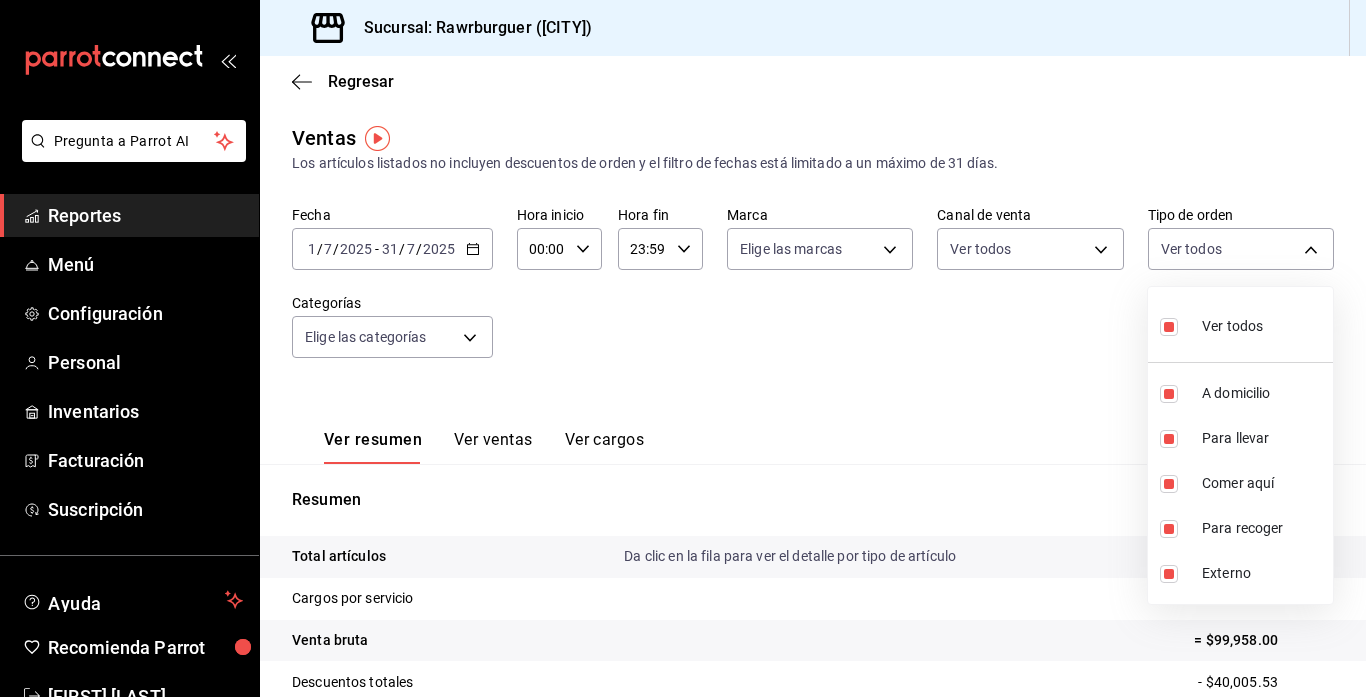 type on "[UUID],[UUID],[UUID],[UUID],EXTERNAL" 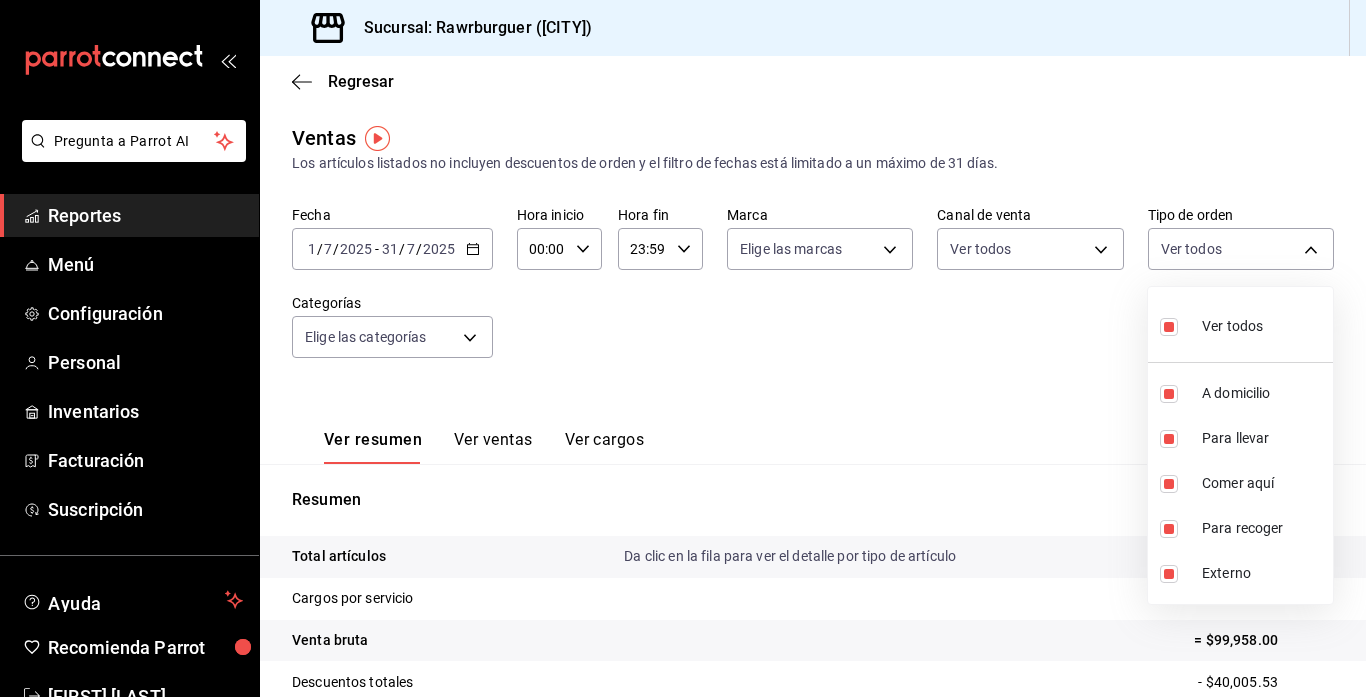 click at bounding box center (683, 348) 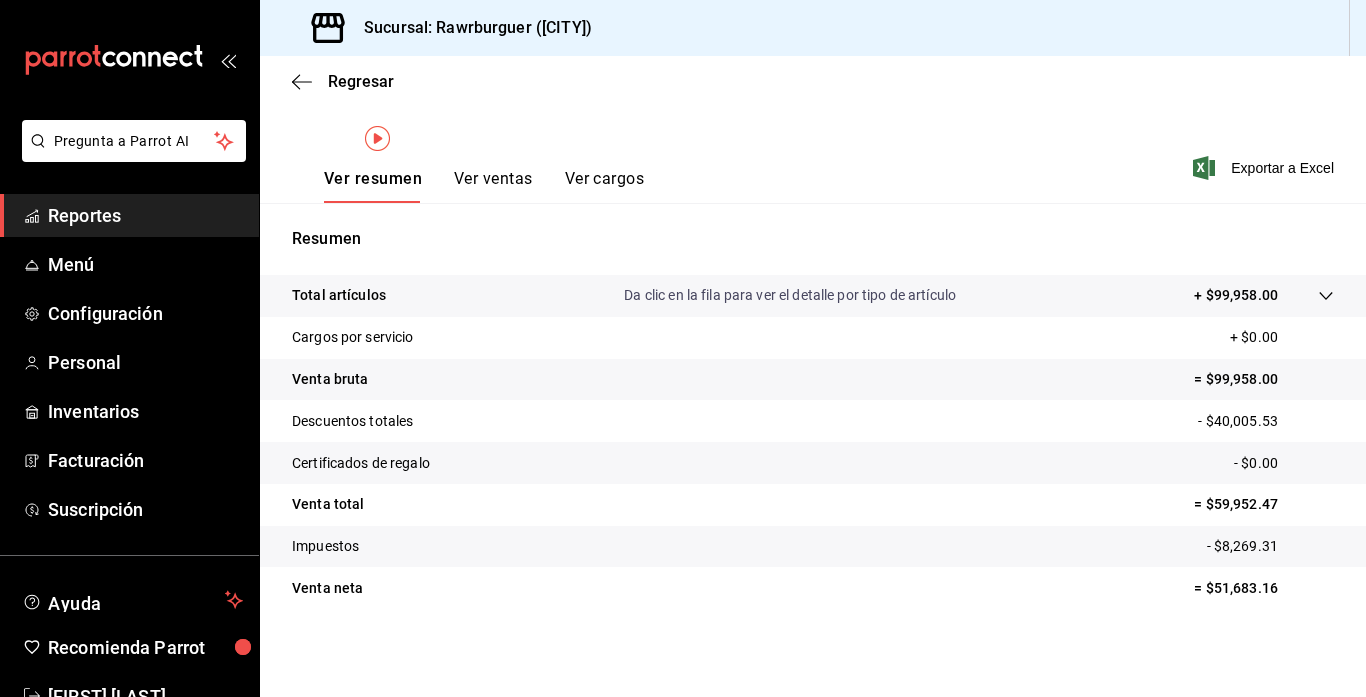 scroll, scrollTop: 0, scrollLeft: 0, axis: both 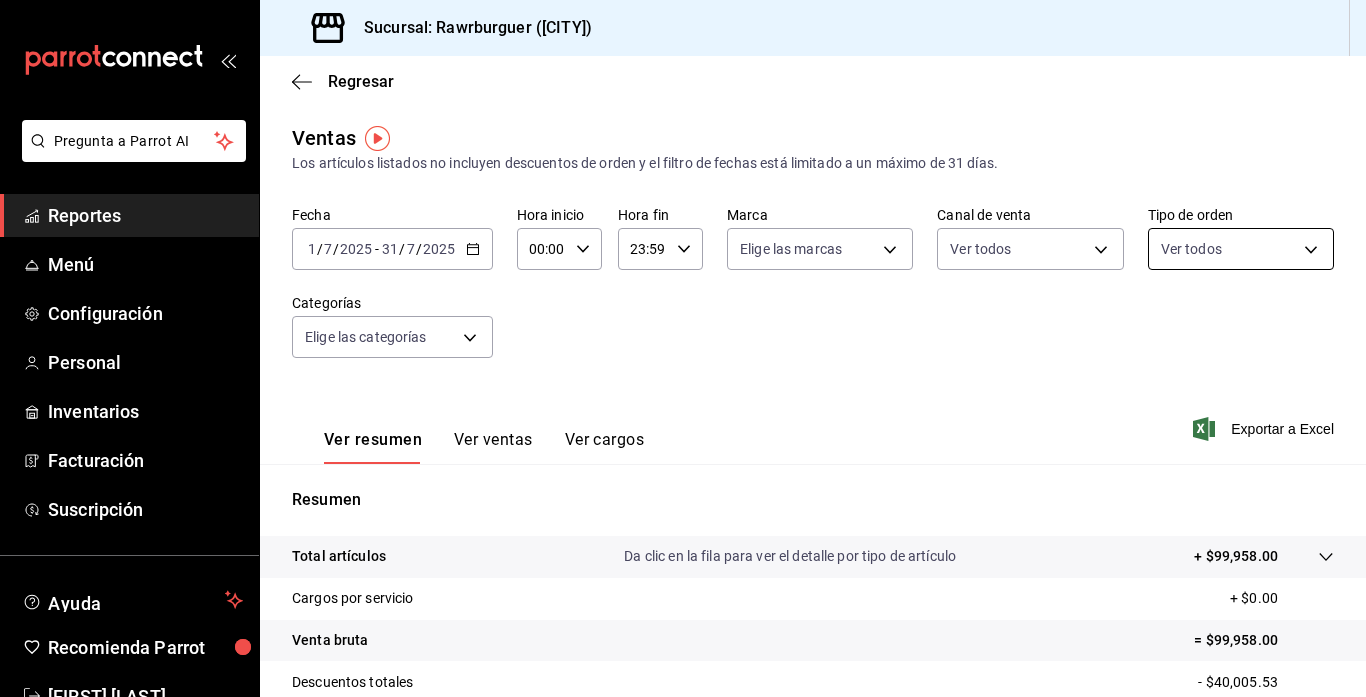 click on "Pregunta a Parrot AI Reportes   Menú   Configuración   Personal   Inventarios   Facturación   Suscripción   Ayuda Recomienda Parrot   [FIRST] [LAST]   Sugerir nueva función   Sucursal: Rawrburguer ([CITY]) Regresar Ventas Los artículos listados no incluyen descuentos de orden y el filtro de fechas está limitado a un máximo de 31 días. Fecha [DATE] [DATE] - [DATE] [DATE] Hora inicio 00:00 Hora inicio Hora fin 23:59 Hora fin Marca Elige las marcas Canal de venta Ver todos PARROT,UBER_EATS,RAPPI,DIDI_FOOD,ONLINE Tipo de orden Ver todos [UUID],[UUID],[UUID],[UUID],EXTERNAL Categorías Elige las categorías Ver resumen Ver ventas Ver cargos Exportar a Excel Resumen Total artículos Da clic en la fila para ver el detalle por tipo de artículo + $99,958.00 Cargos por servicio + $0.00 Venta bruta = $99,958.00 Descuentos totales - $40,005.53 Certificados de regalo" at bounding box center (683, 348) 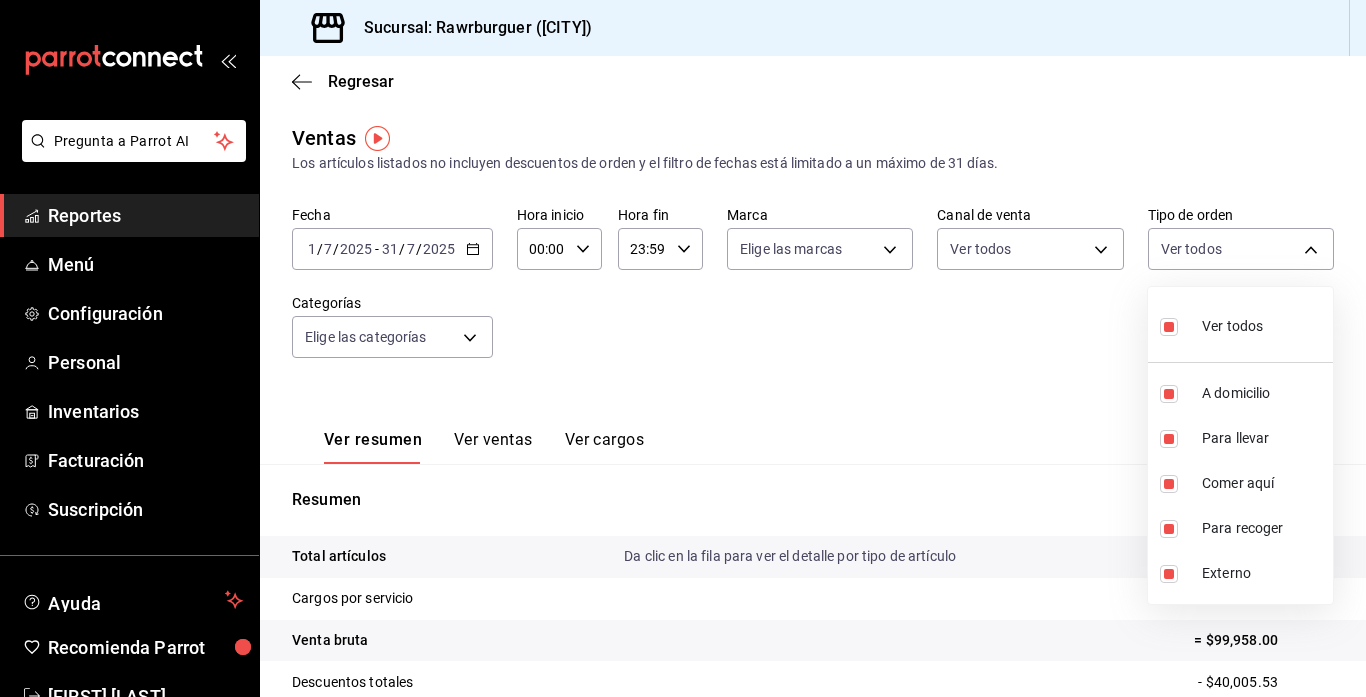 click at bounding box center [683, 348] 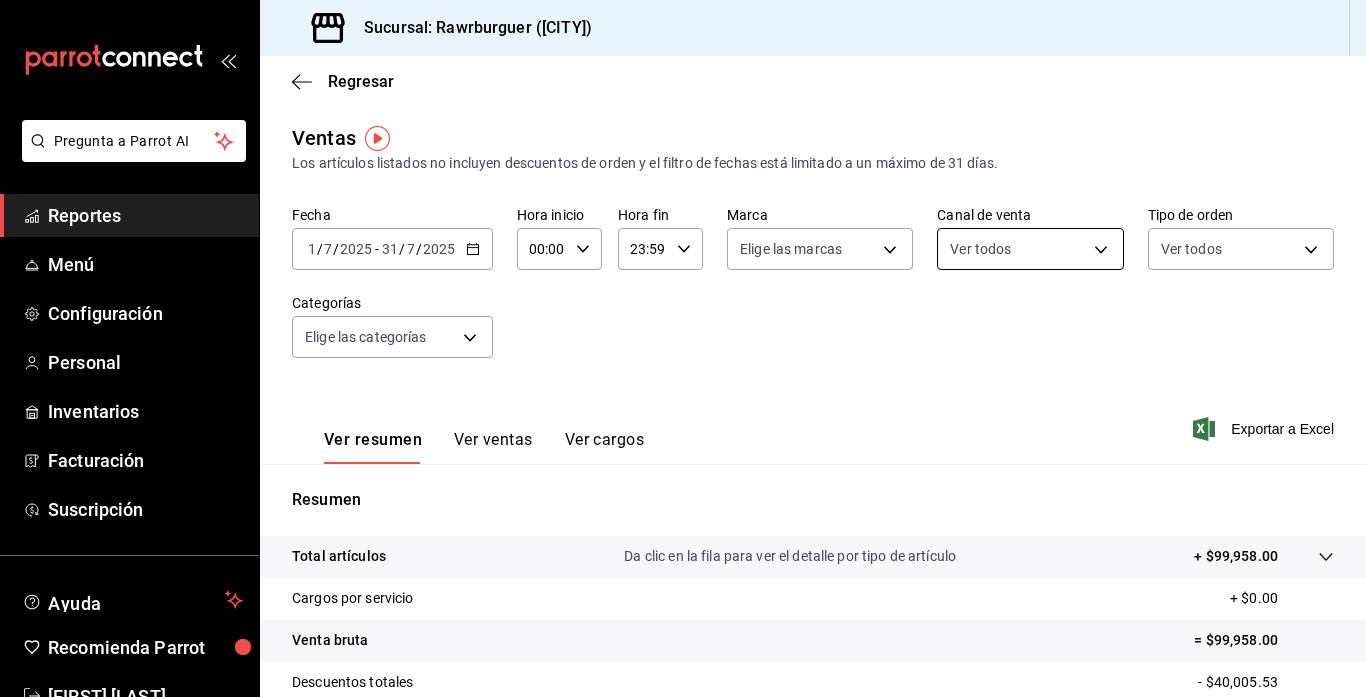 click on "Pregunta a Parrot AI Reportes   Menú   Configuración   Personal   Inventarios   Facturación   Suscripción   Ayuda Recomienda Parrot   [FIRST] [LAST]   Sugerir nueva función   Sucursal: Rawrburguer ([CITY]) Regresar Ventas Los artículos listados no incluyen descuentos de orden y el filtro de fechas está limitado a un máximo de 31 días. Fecha [DATE] [DATE] - [DATE] [DATE] Hora inicio 00:00 Hora inicio Hora fin 23:59 Hora fin Marca Elige las marcas Canal de venta Ver todos PARROT,UBER_EATS,RAPPI,DIDI_FOOD,ONLINE Tipo de orden Ver todos [UUID],[UUID],[UUID],[UUID],EXTERNAL Categorías Elige las categorías Ver resumen Ver ventas Ver cargos Exportar a Excel Resumen Total artículos Da clic en la fila para ver el detalle por tipo de artículo + $99,958.00 Cargos por servicio + $0.00 Venta bruta = $99,958.00 Descuentos totales - $40,005.53 Certificados de regalo" at bounding box center (683, 348) 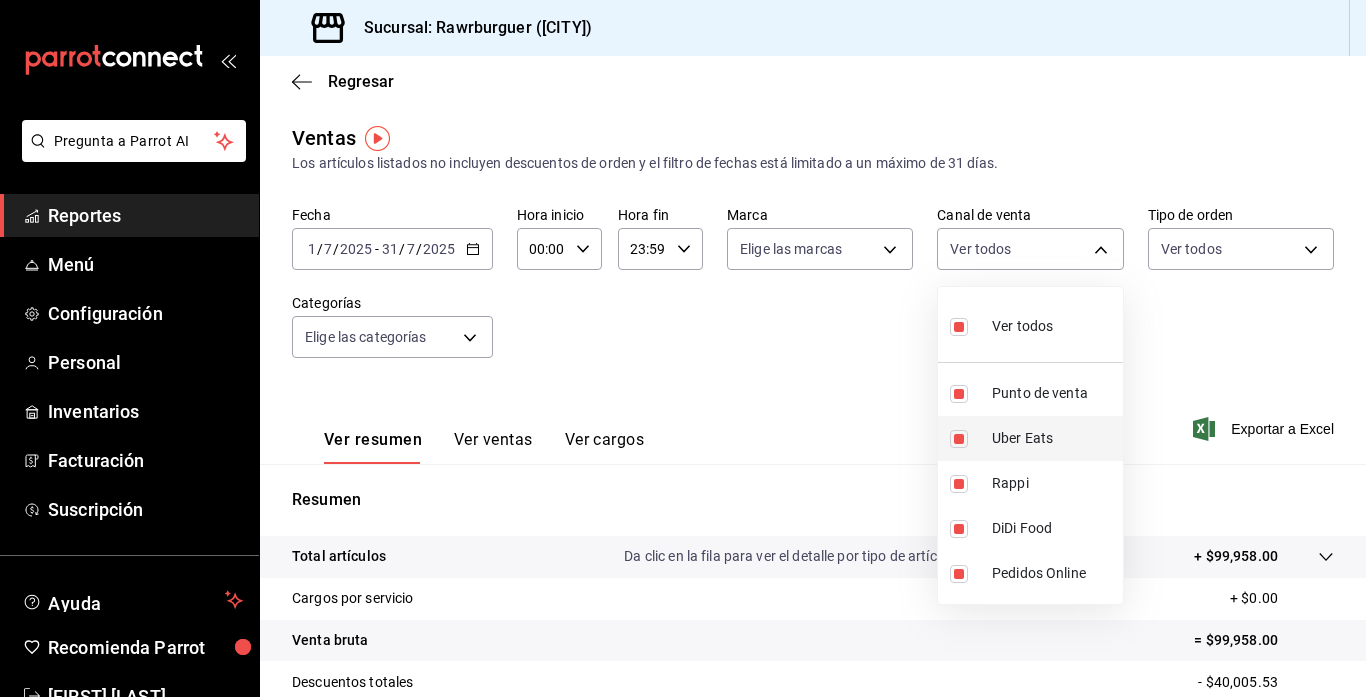 click at bounding box center [959, 439] 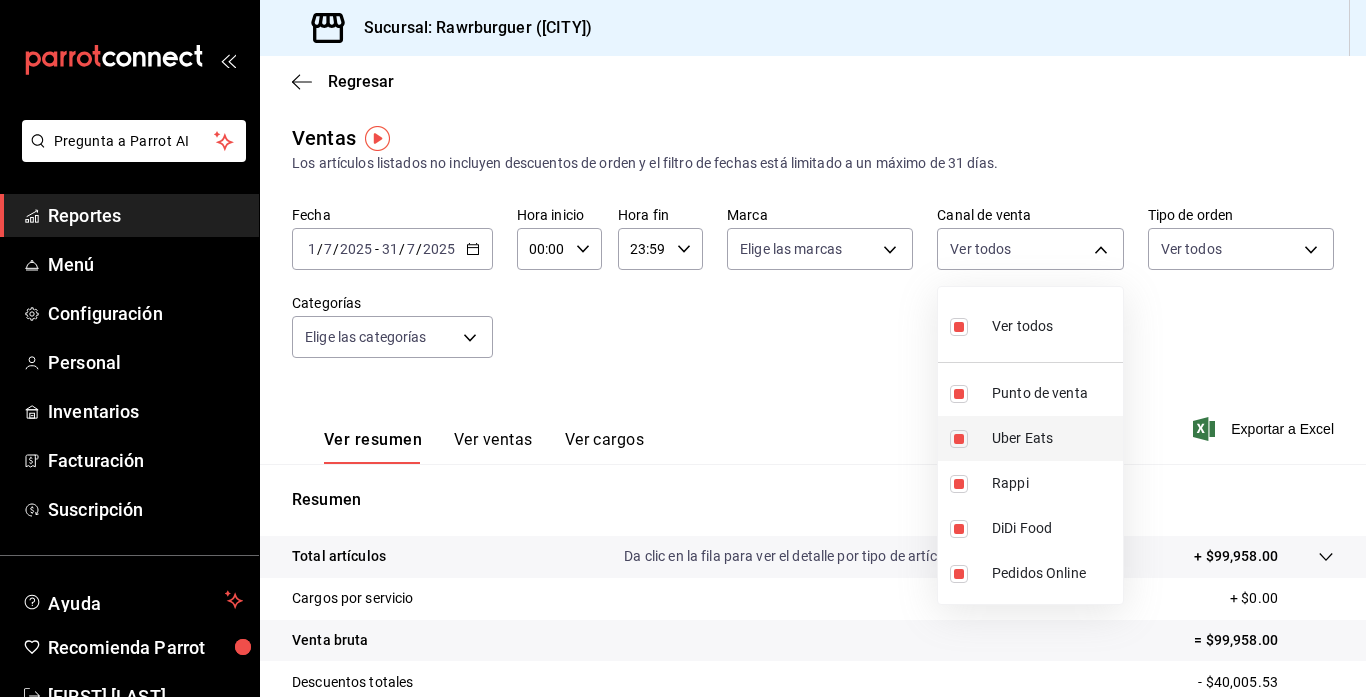 checkbox on "false" 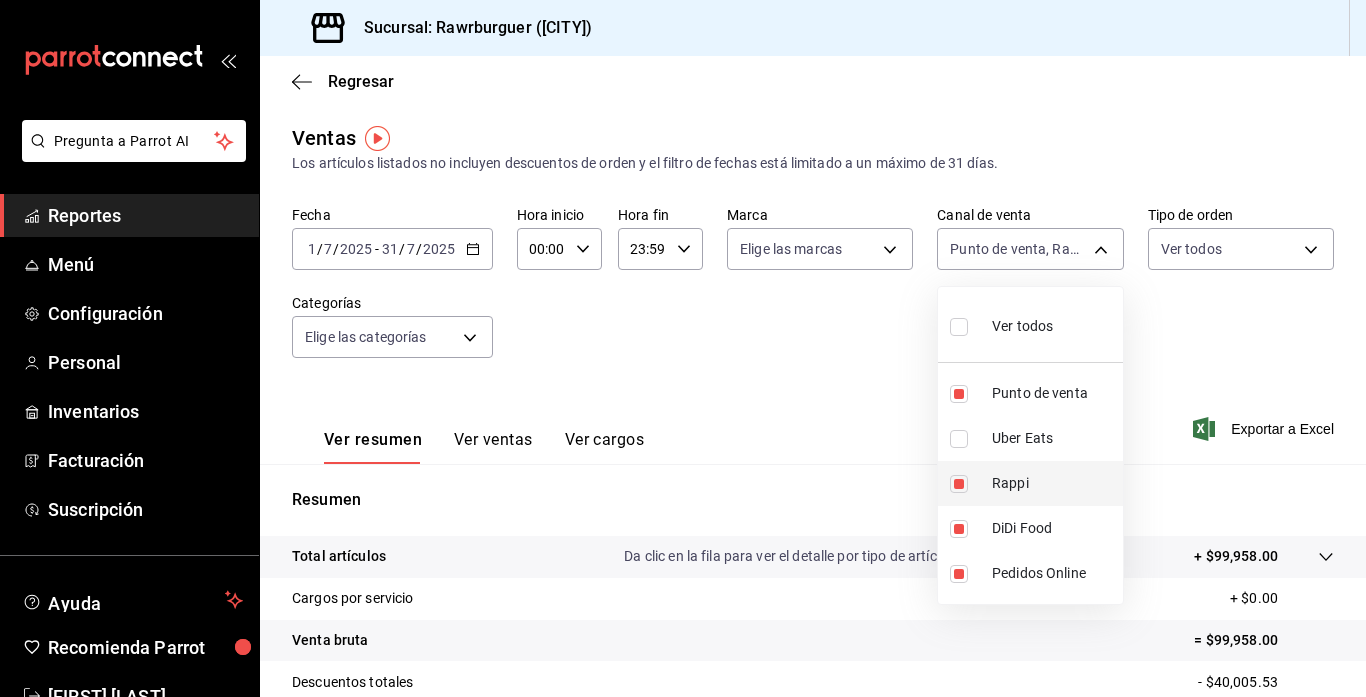 type on "PARROT,RAPPI,DIDI_FOOD,ONLINE" 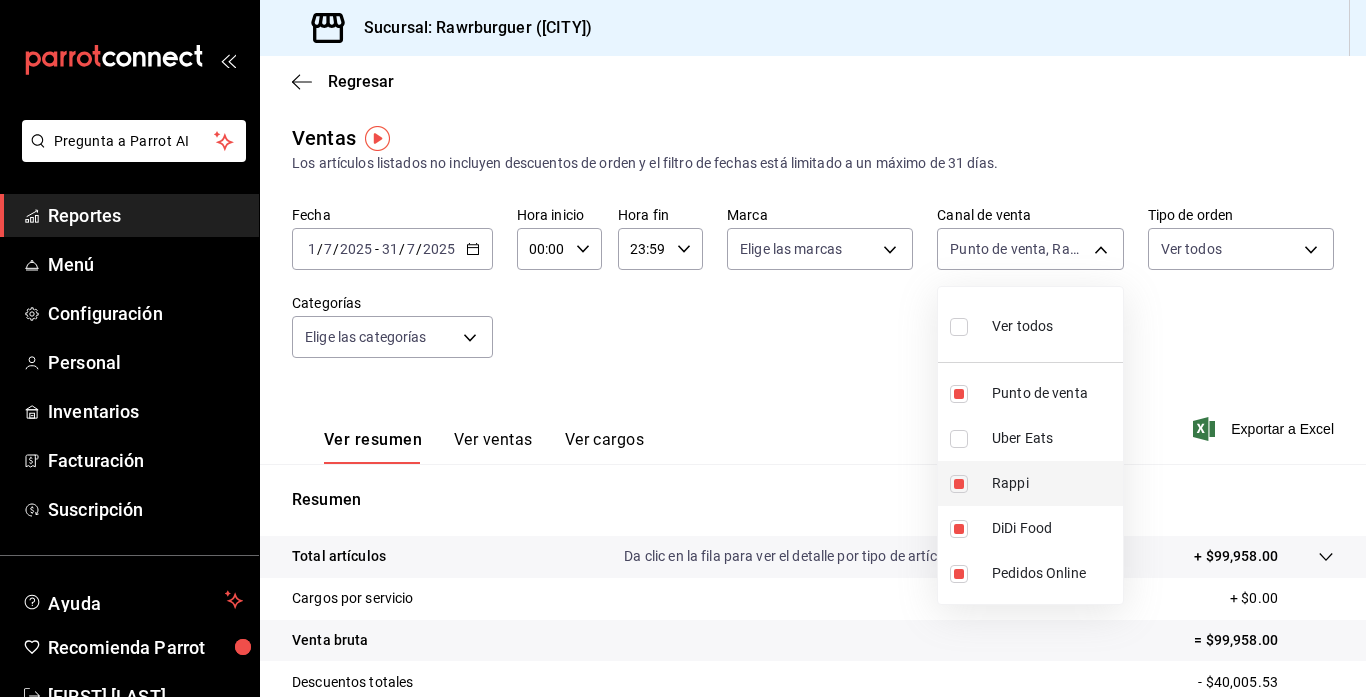 checkbox on "false" 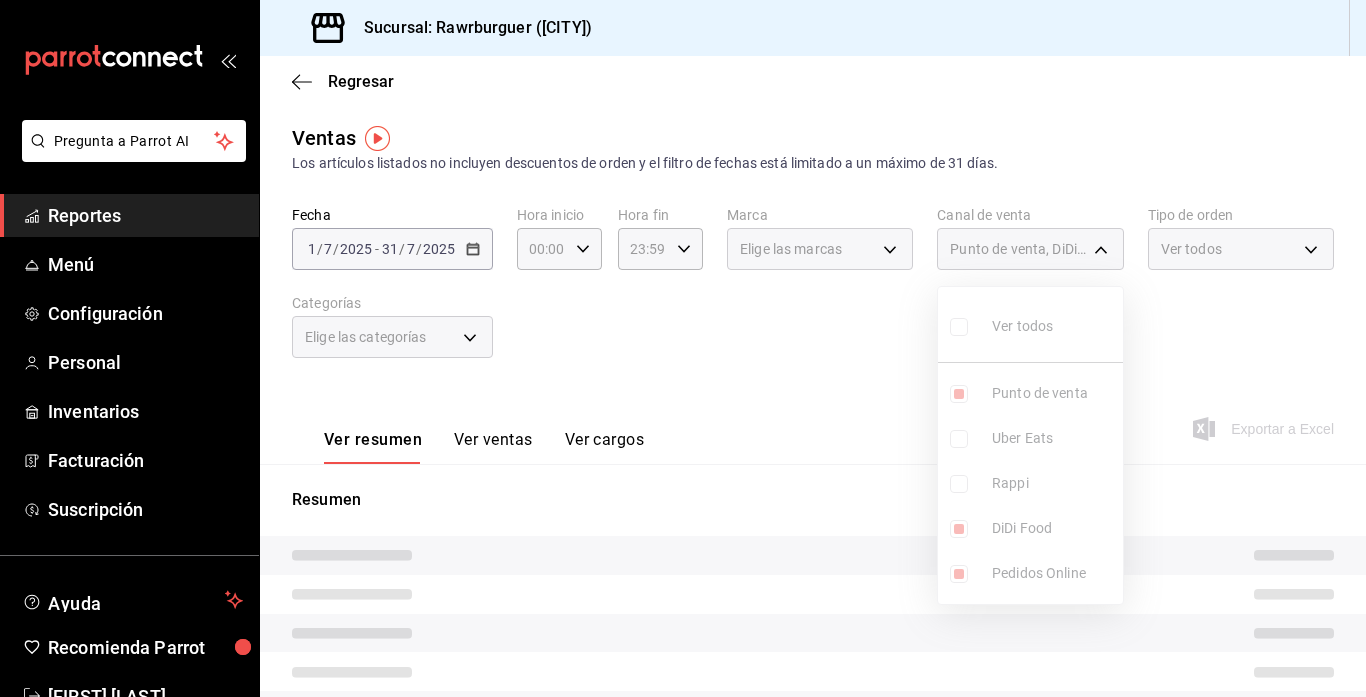 type on "PARROT,DIDI_FOOD,ONLINE" 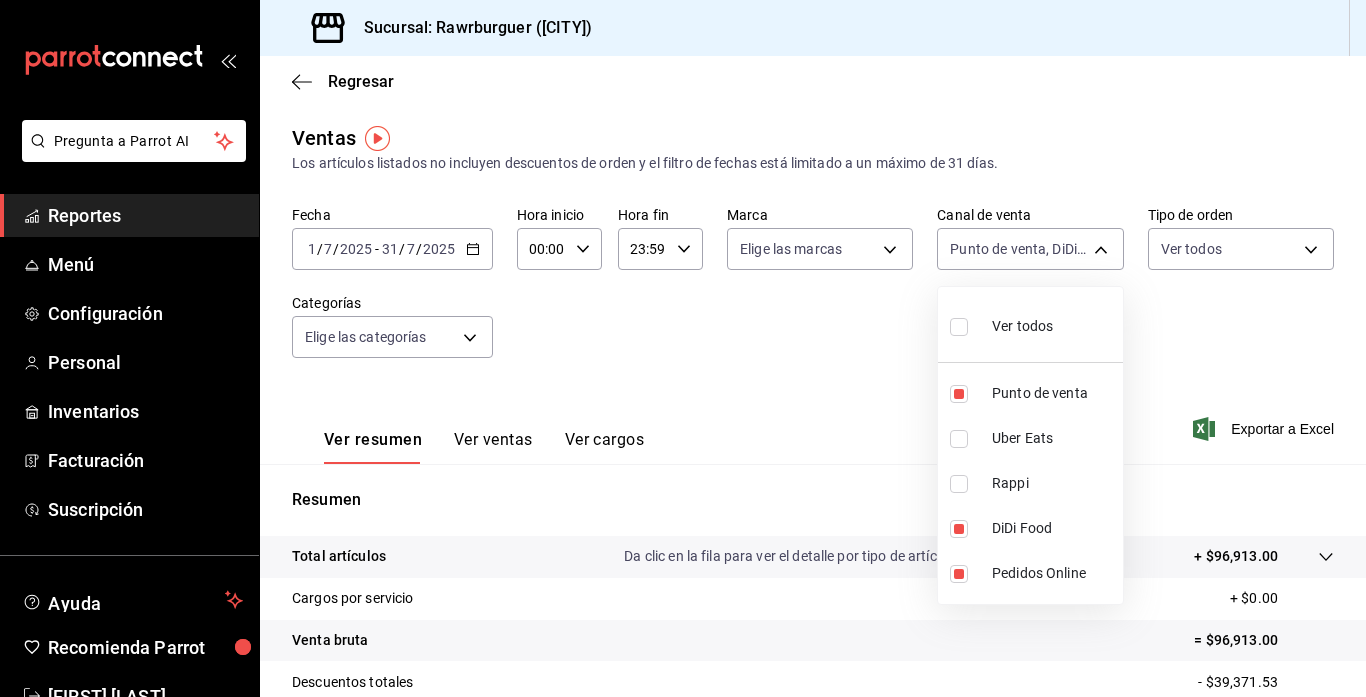 click at bounding box center (959, 529) 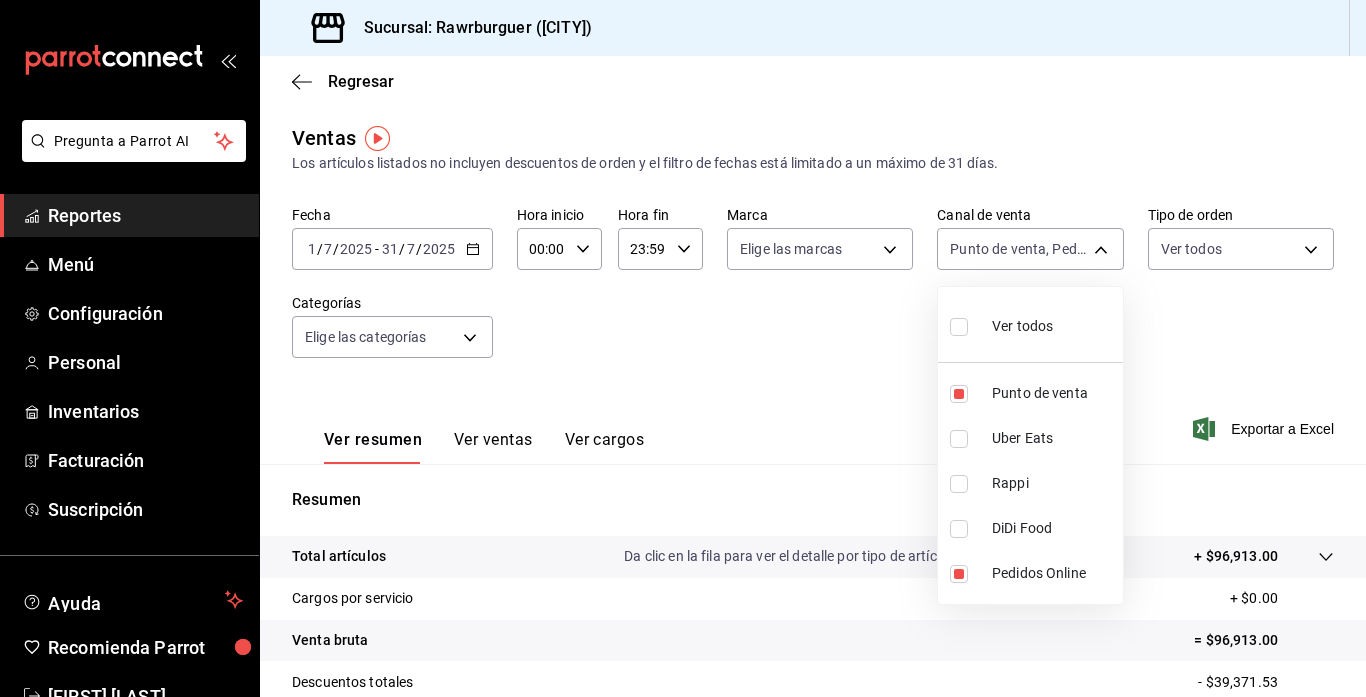 type on "PARROT,ONLINE" 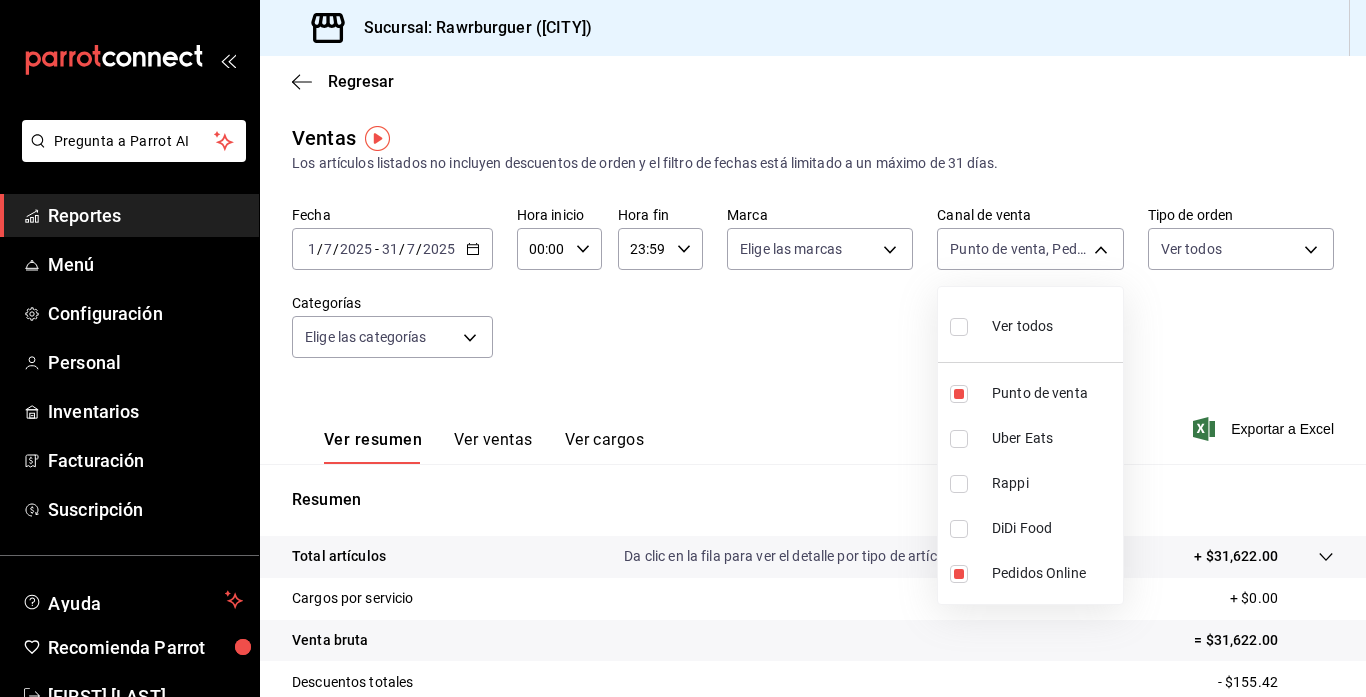 click at bounding box center [683, 348] 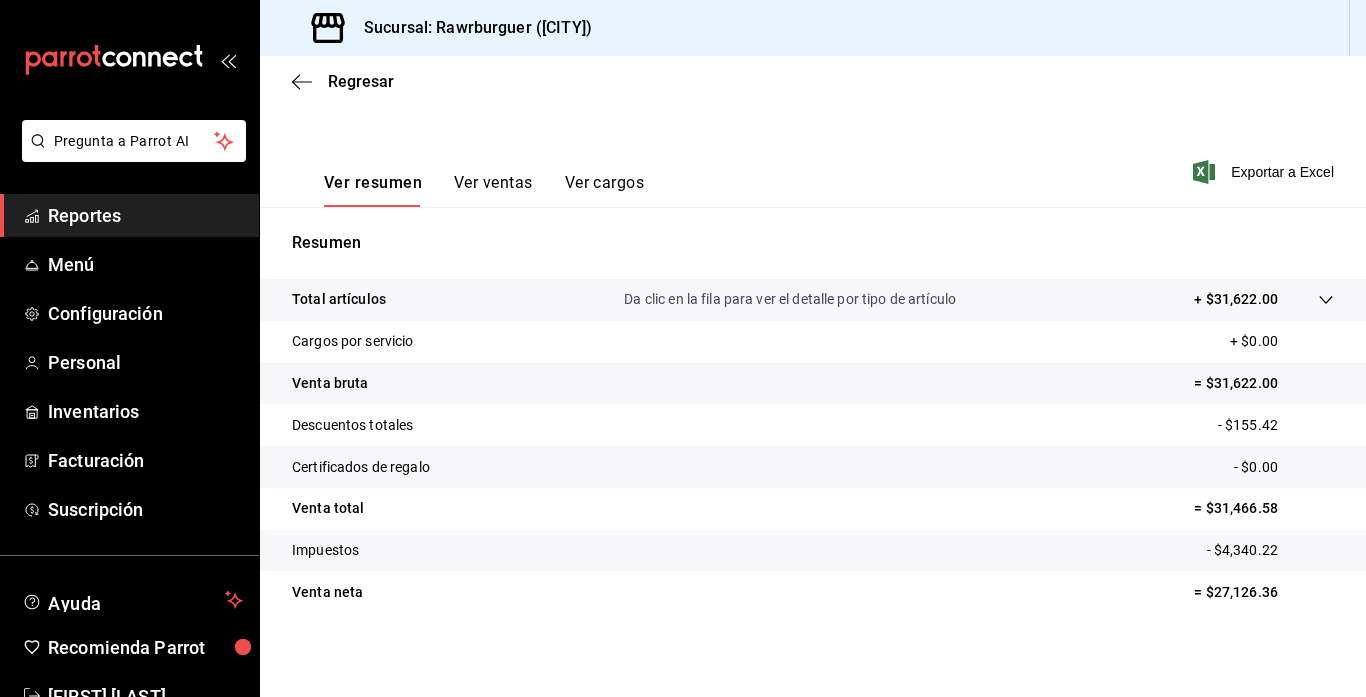scroll, scrollTop: 261, scrollLeft: 0, axis: vertical 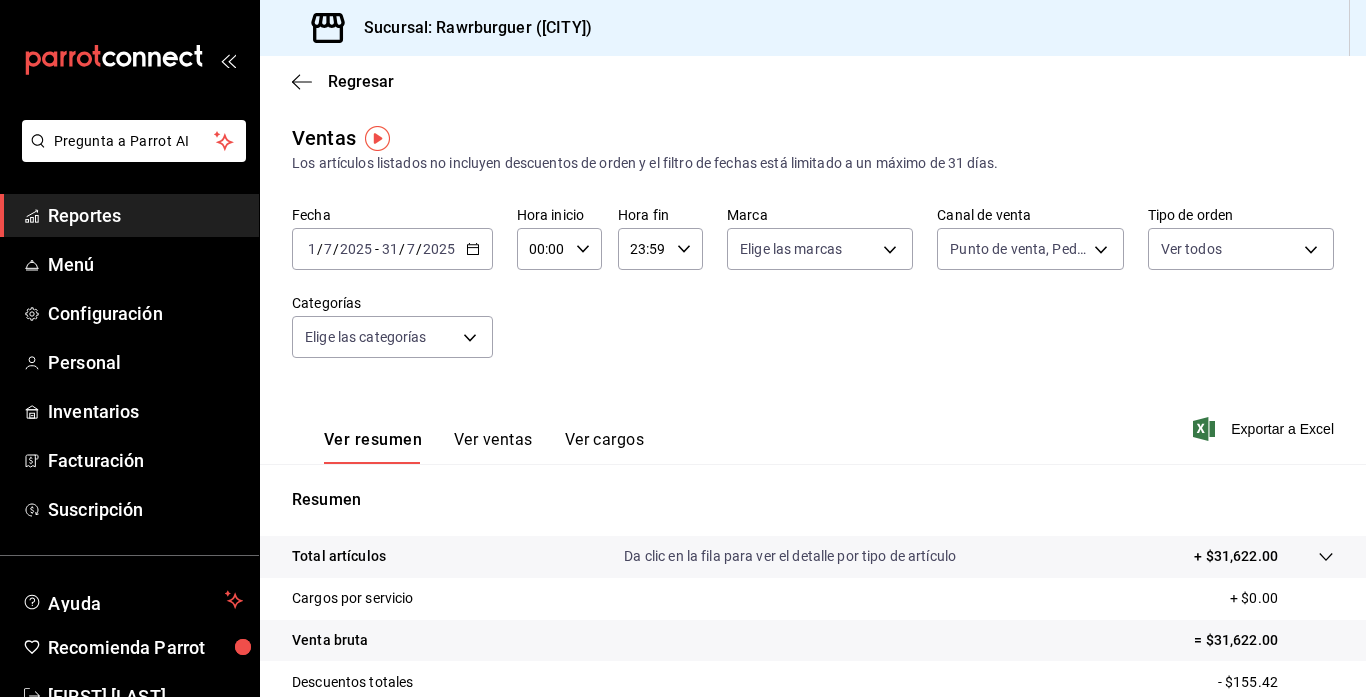 click on "Ver ventas" at bounding box center (493, 447) 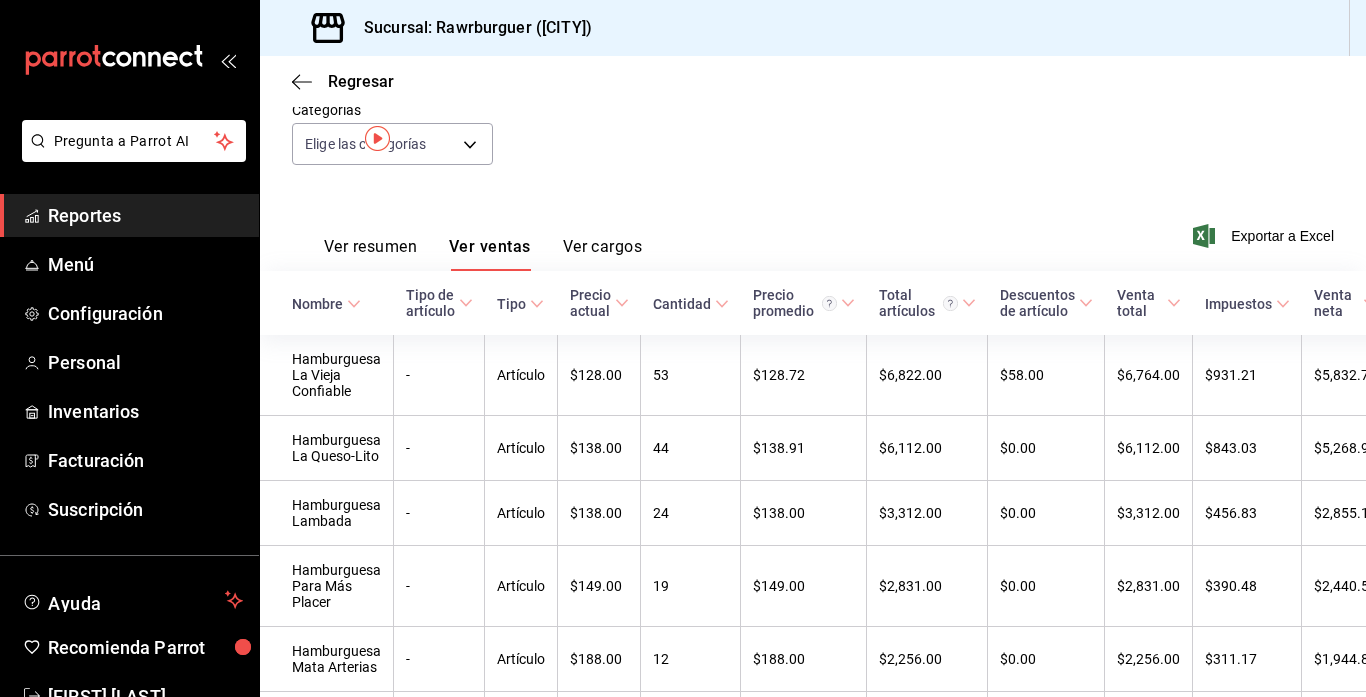 scroll, scrollTop: 0, scrollLeft: 0, axis: both 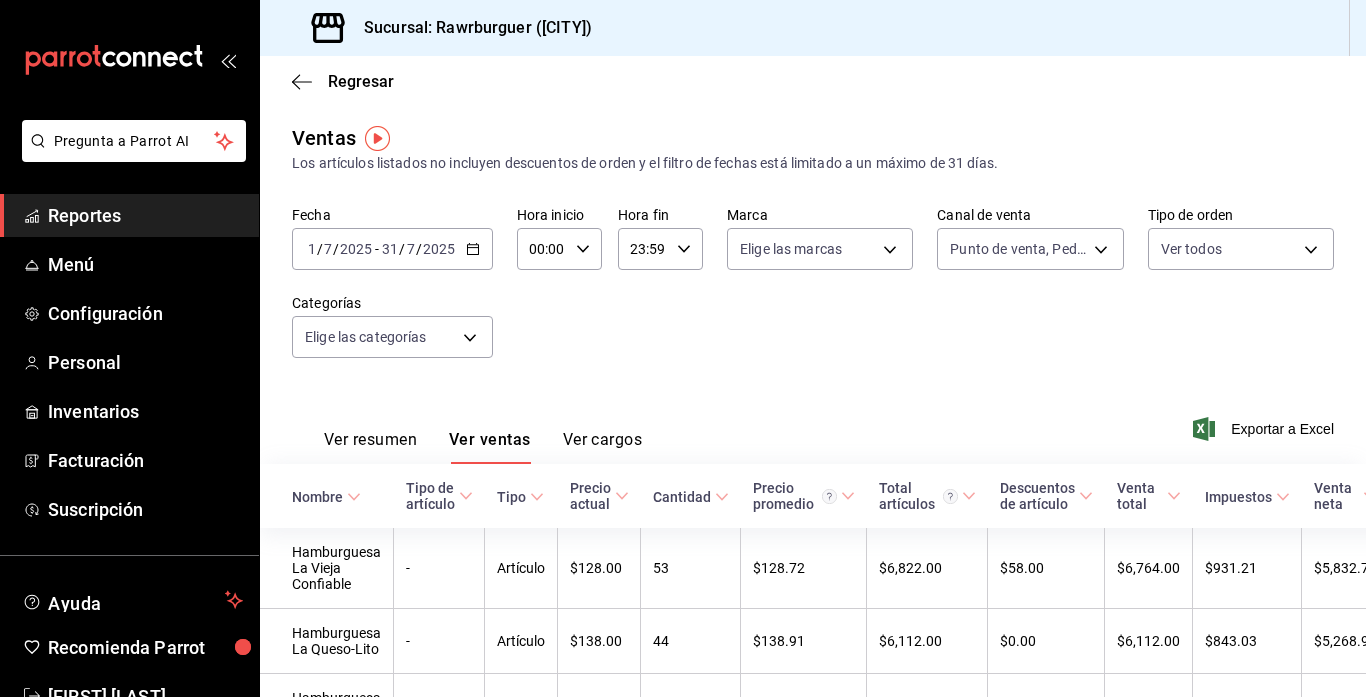 click on "Ver resumen" at bounding box center [370, 447] 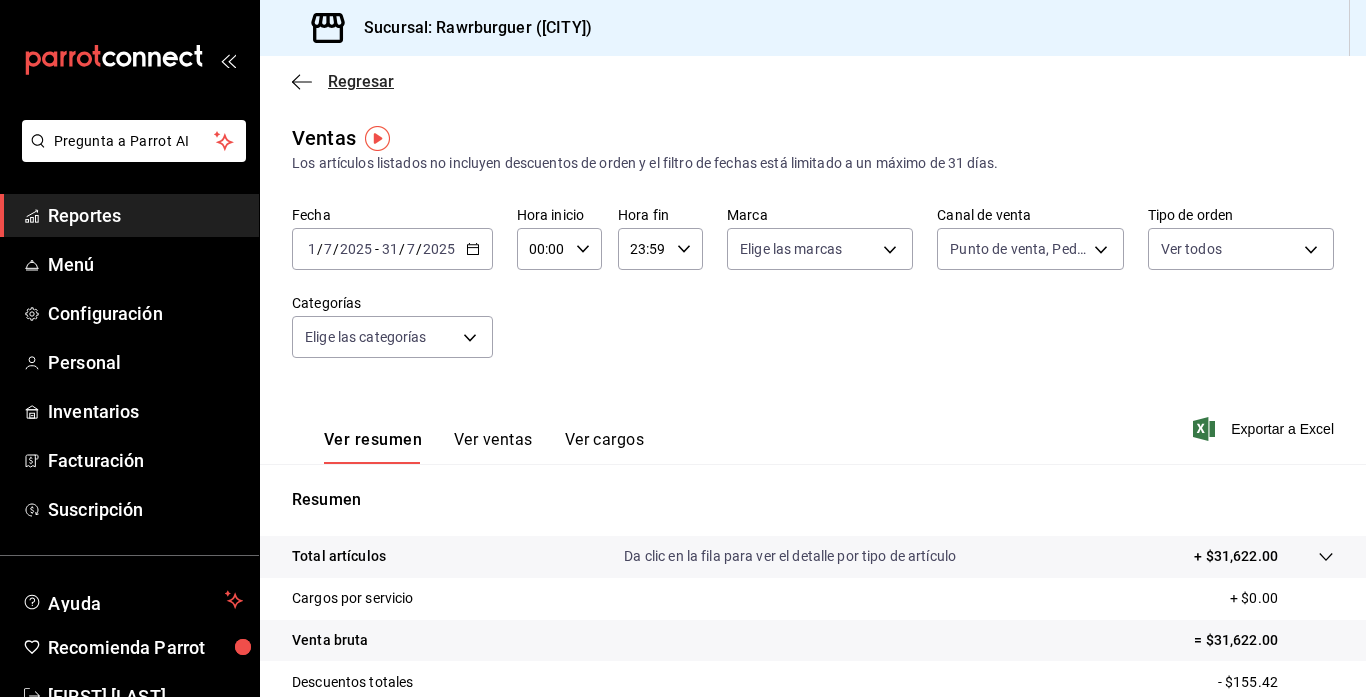 click 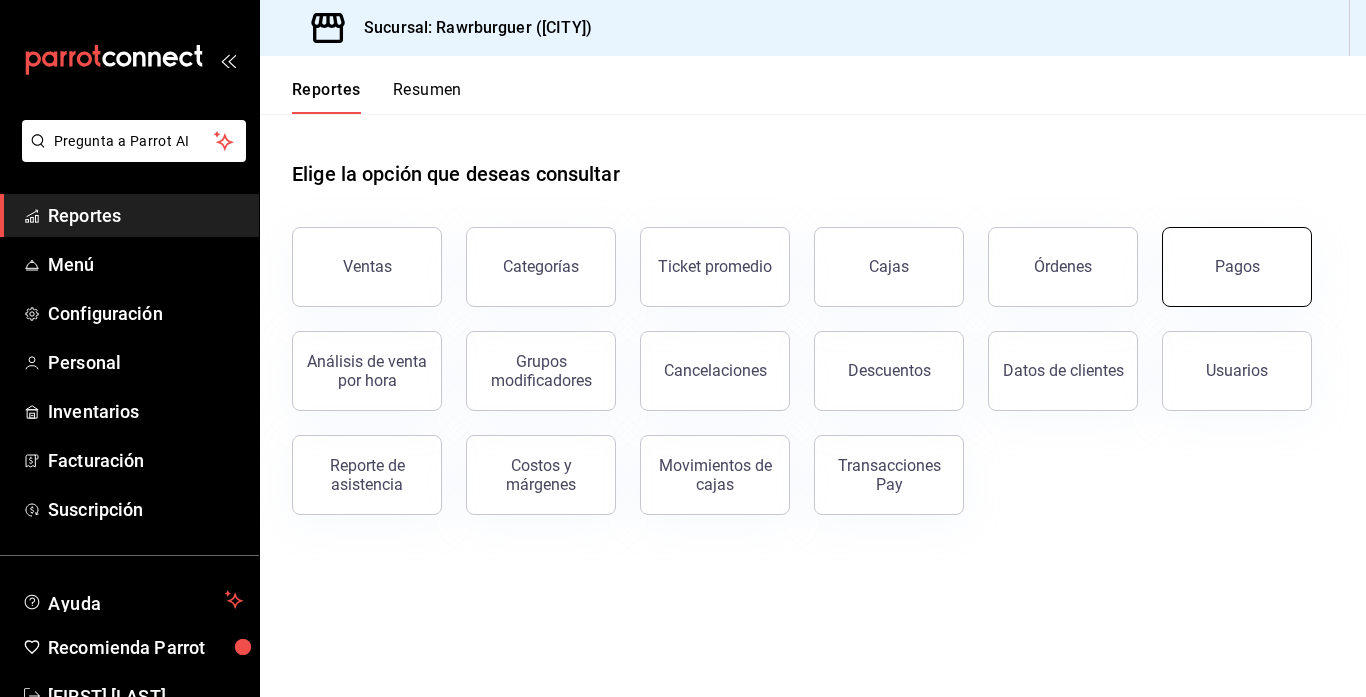 click on "Pagos" at bounding box center [1237, 267] 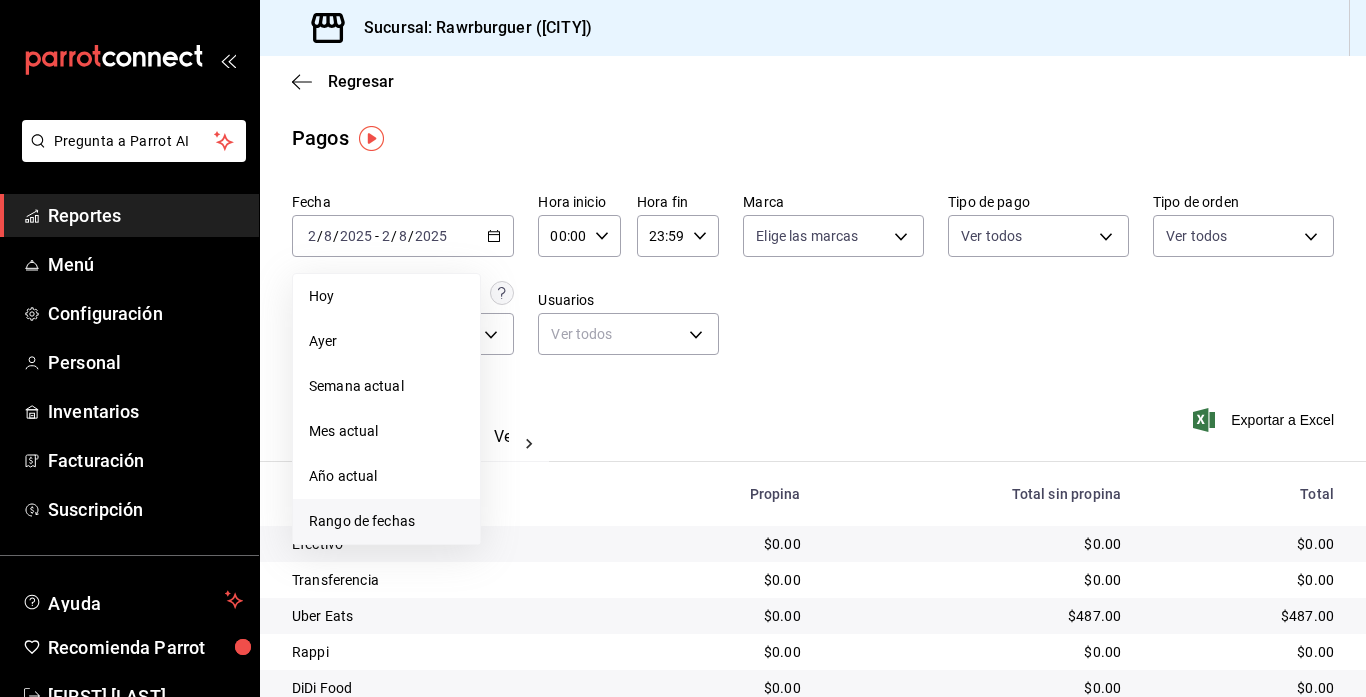 click on "Rango de fechas" at bounding box center [386, 521] 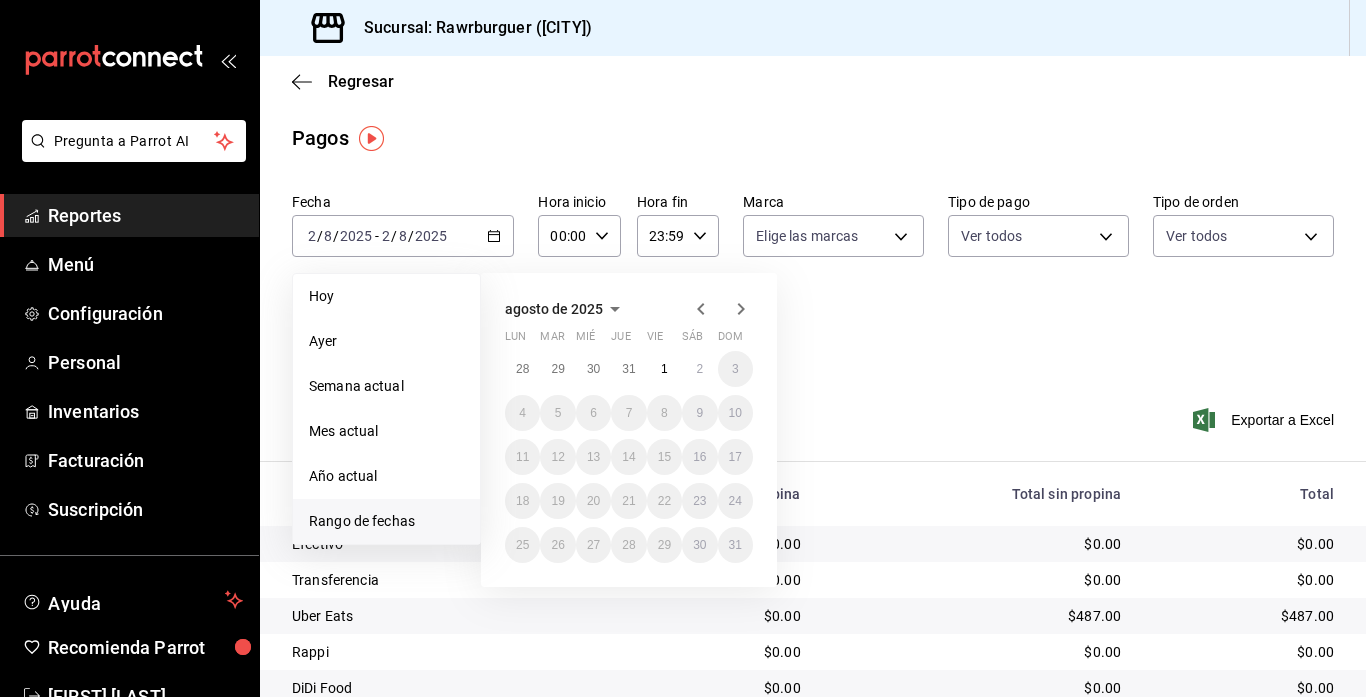 click 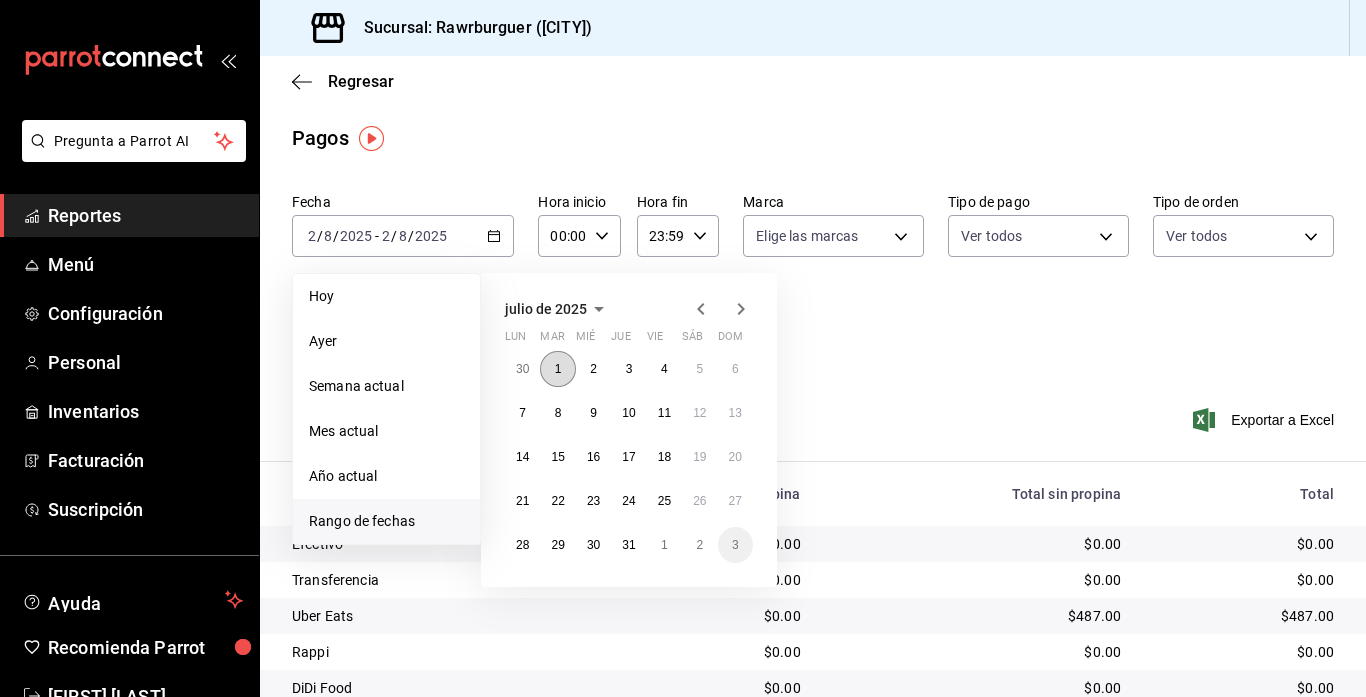 click on "1" at bounding box center [557, 369] 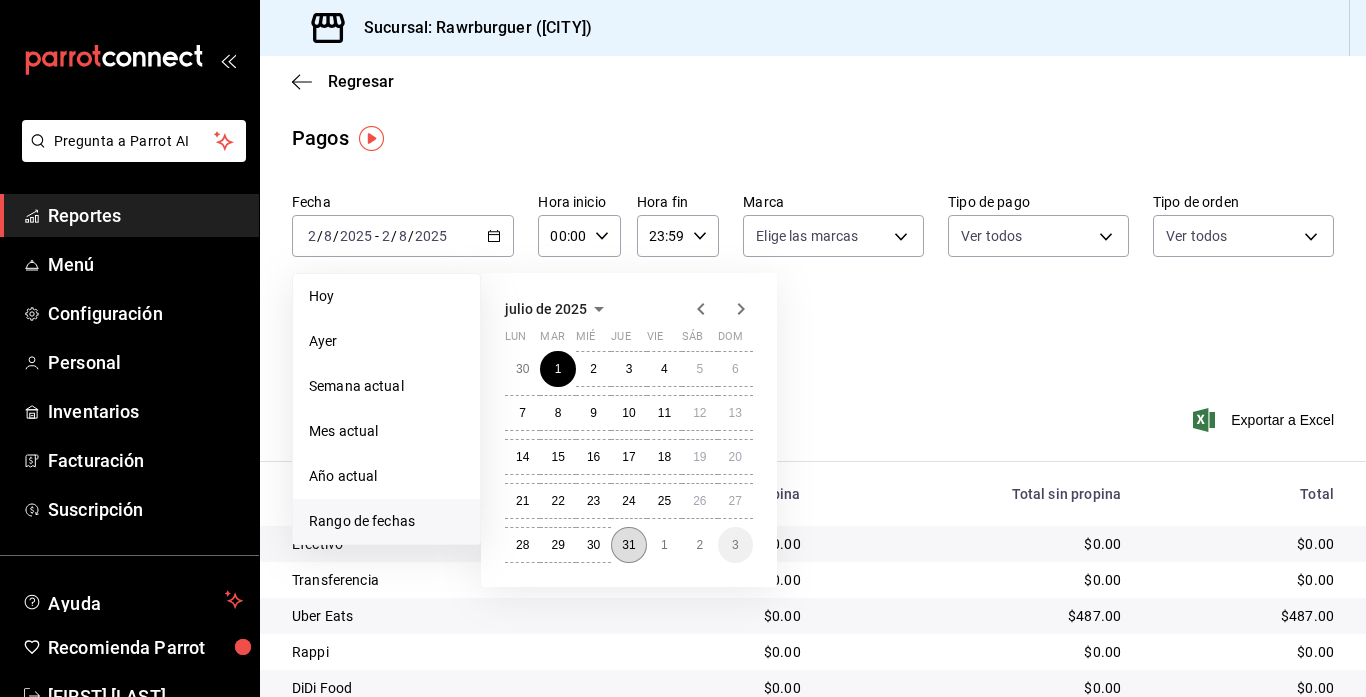 click on "31" at bounding box center [628, 545] 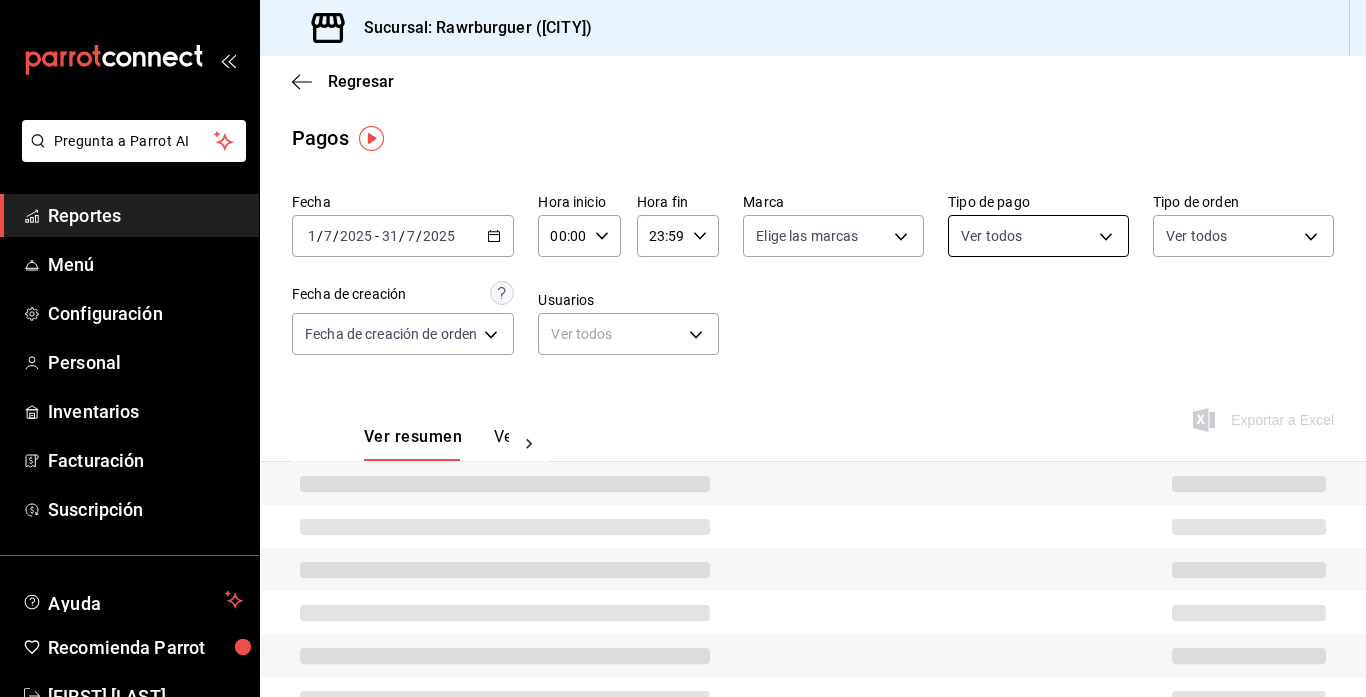 click on "Pregunta a Parrot AI Reportes   Menú   Configuración   Personal   Inventarios   Facturación   Suscripción   Ayuda Recomienda Parrot   [FIRST] [LAST]   Sugerir nueva función   Sucursal: Rawrburguer ([CITY]) Regresar Pagos Fecha [DATE] [DATE] - [DATE] [DATE] Hora inicio 00:00 Hora inicio Hora fin 23:59 Hora fin Marca Elige las marcas Tipo de pago Ver todos Tipo de orden Ver todos Fecha de creación   Fecha de creación de orden ORDER Usuarios Ver todos null Ver resumen Ver pagos Exportar a Excel GANA 1 MES GRATIS EN TU SUSCRIPCIÓN AQUÍ ¿Recuerdas cómo empezó tu restaurante?
Hoy puedes ayudar a un colega a tener el mismo cambio que tú viviste.
Recomienda Parrot directamente desde tu Portal Administrador.
Es fácil y rápido.
🎁 Por cada restaurante que se una, ganas 1 mes gratis. Ver video tutorial Ir a video Pregunta a Parrot AI Reportes   Menú   Configuración   Personal   Inventarios   Facturación   Suscripción   Ayuda Recomienda Parrot   [FIRST] [LAST]" at bounding box center [683, 348] 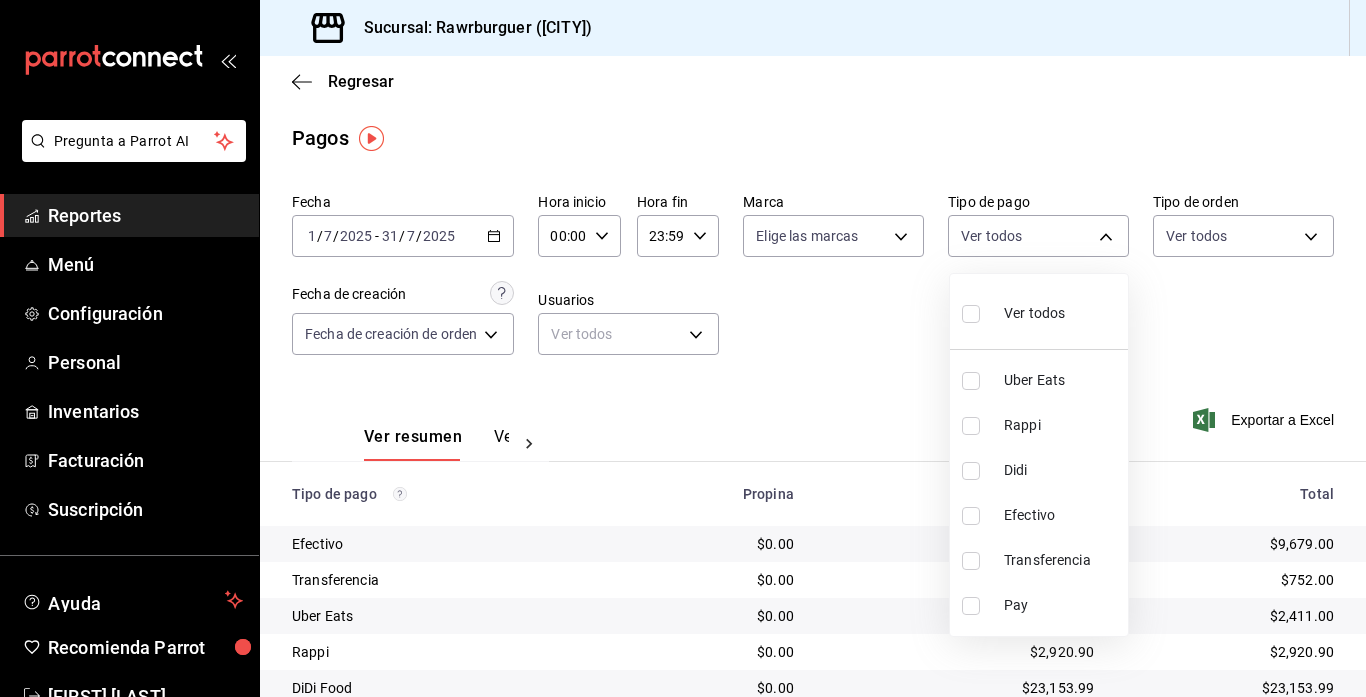 click at bounding box center [971, 516] 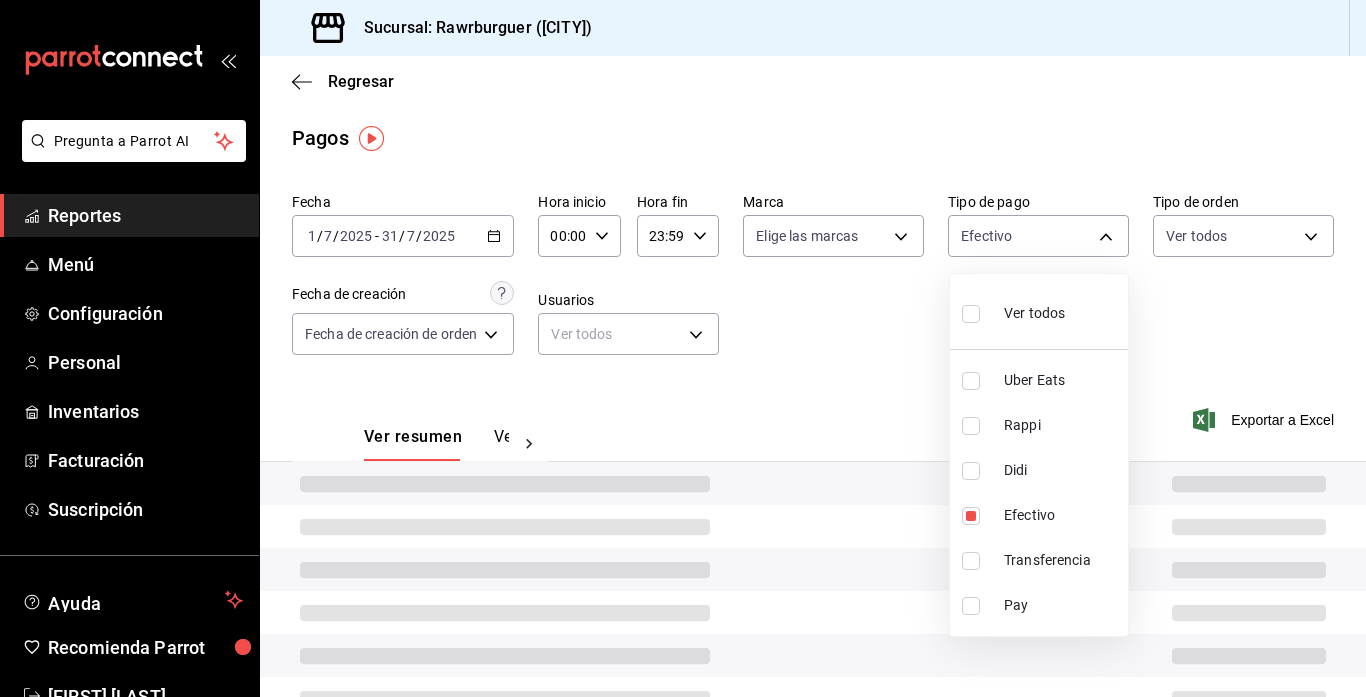 click at bounding box center [971, 561] 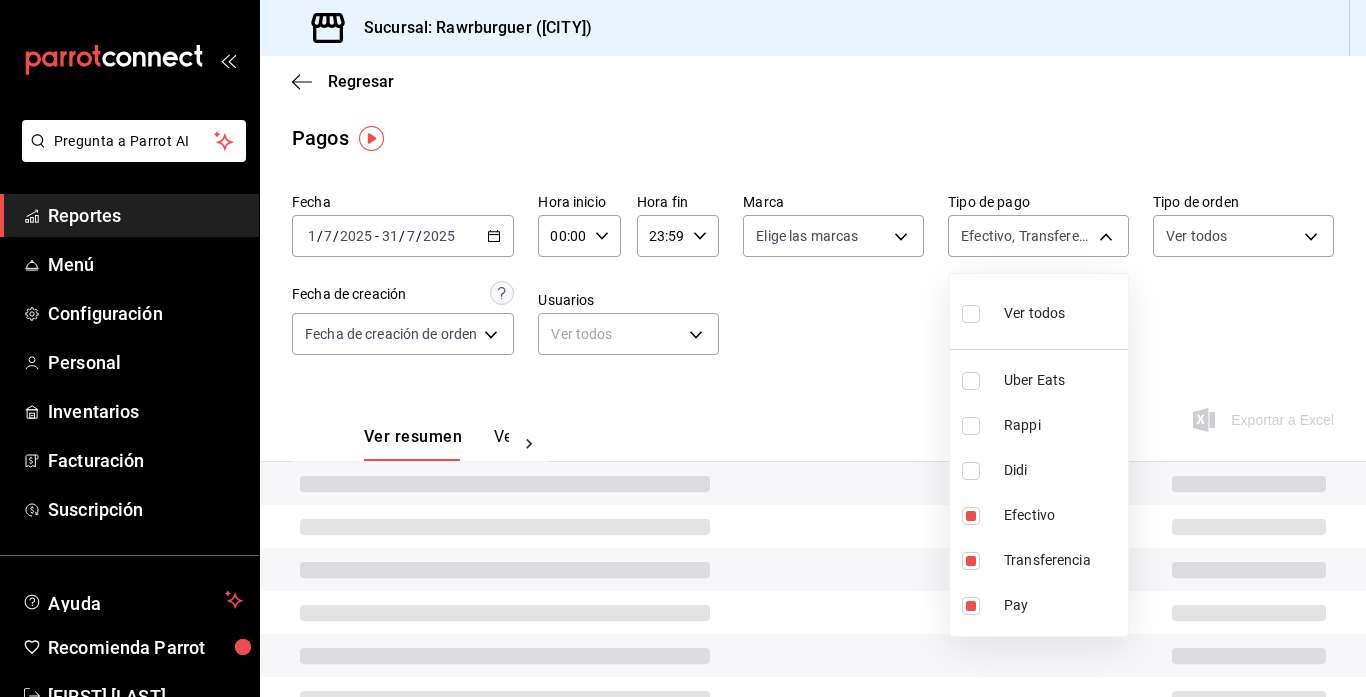 type on "[UUID],[UUID],[UUID]" 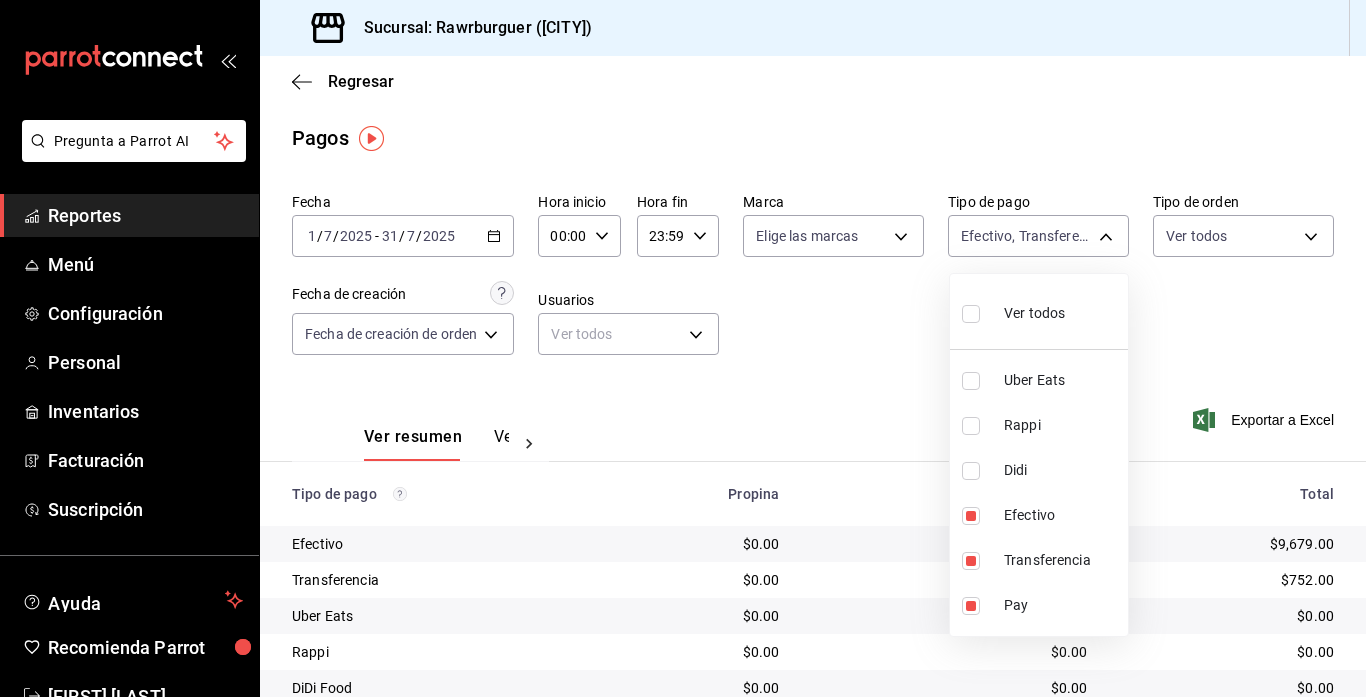 click at bounding box center [683, 348] 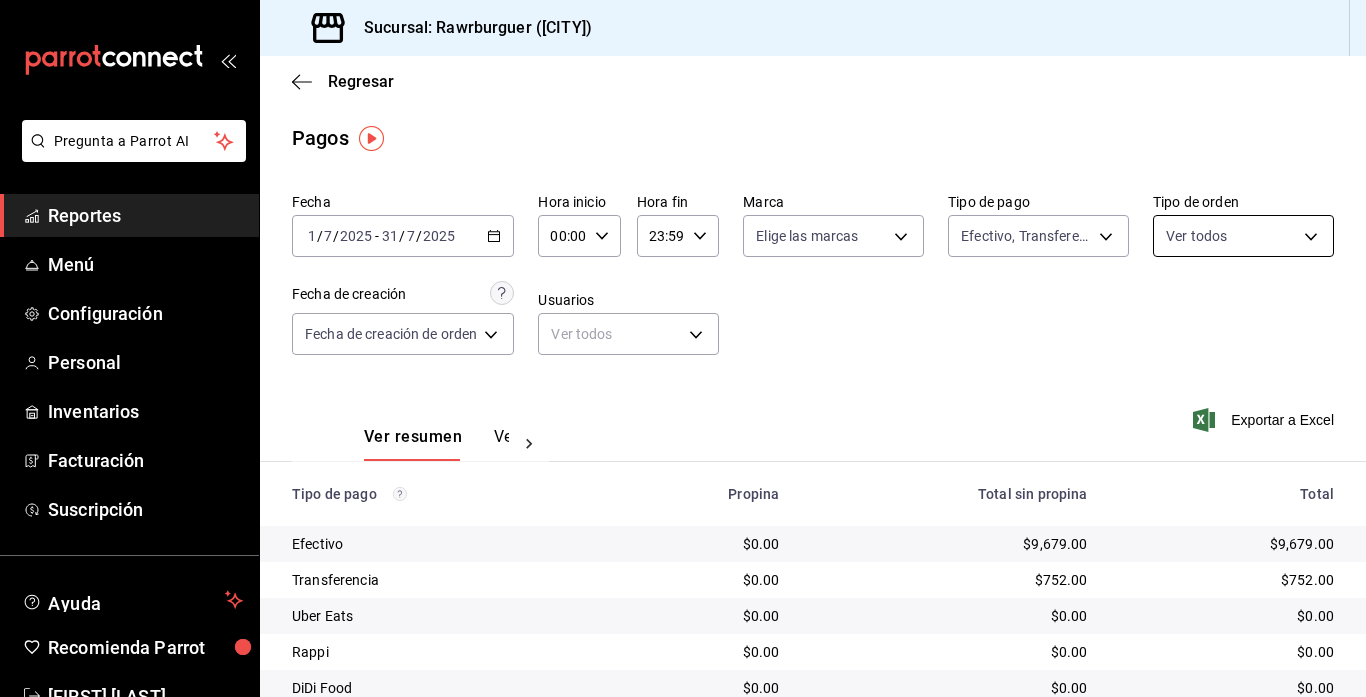 click on "Pregunta a Parrot AI Reportes   Menú   Configuración   Personal   Inventarios   Facturación   Suscripción   Ayuda Recomienda Parrot   [FIRST] [LAST]   Sugerir nueva función   Sucursal: Rawrburguer ([CITY]) Regresar Pagos Fecha [DATE] [DATE] - [DATE] [DATE] Hora inicio 00:00 Hora inicio Hora fin 23:59 Hora fin Marca Elige las marcas Tipo de pago Efectivo, Transferencia, Pay [UUID],[UUID],[UUID] Tipo de orden Ver todos Fecha de creación   Fecha de creación de orden ORDER Usuarios Ver todos null Ver resumen Ver pagos Exportar a Excel Tipo de pago   Propina Total sin propina Total Efectivo $0.00 $9,679.00 $9,679.00 Transferencia $0.00 $752.00 $752.00 Uber Eats $0.00 $0.00 $0.00 Rappi $0.00 $0.00 $0.00 DiDi Food $0.00 $0.00 $0.00 Pay $0.00 $0.00 $0.00 Total $0.00 $10,431.00 $10,431.00 GANA 1 MES GRATIS EN TU SUSCRIPCIÓN AQUÍ Ver video tutorial Ir a video Pregunta a Parrot AI Reportes   Menú" at bounding box center (683, 348) 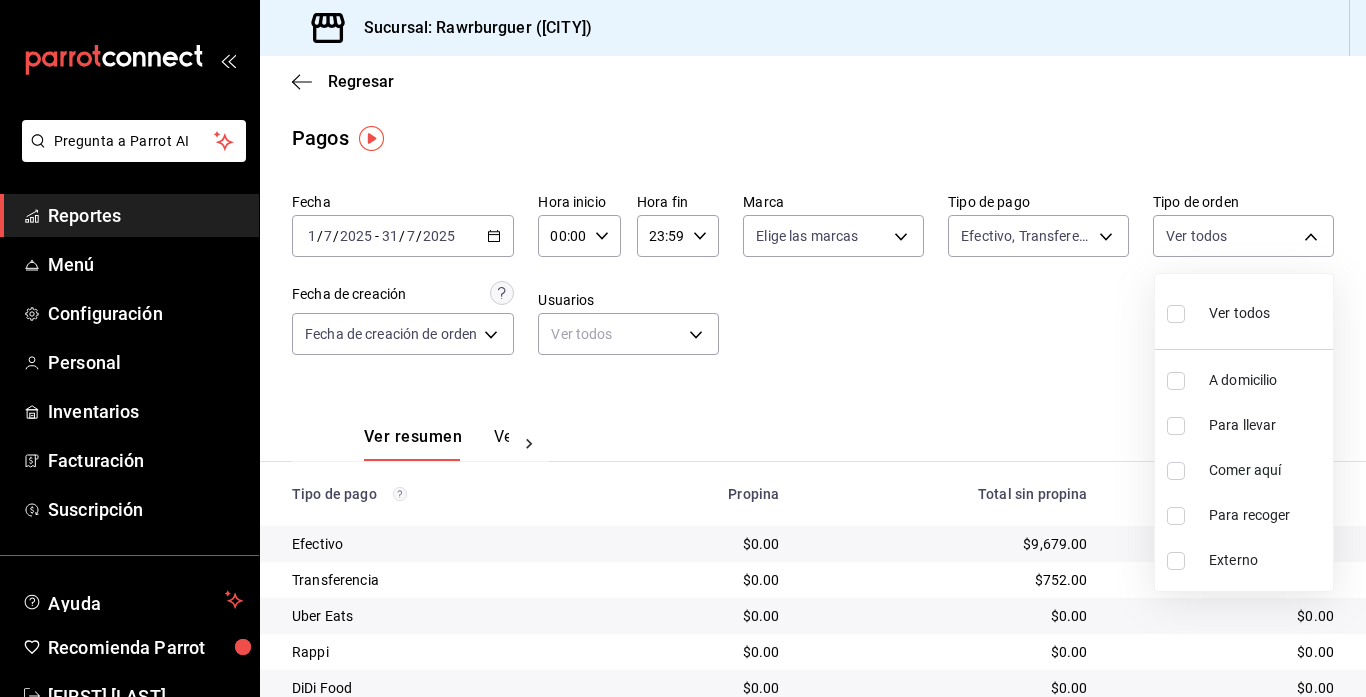 click at bounding box center (1176, 314) 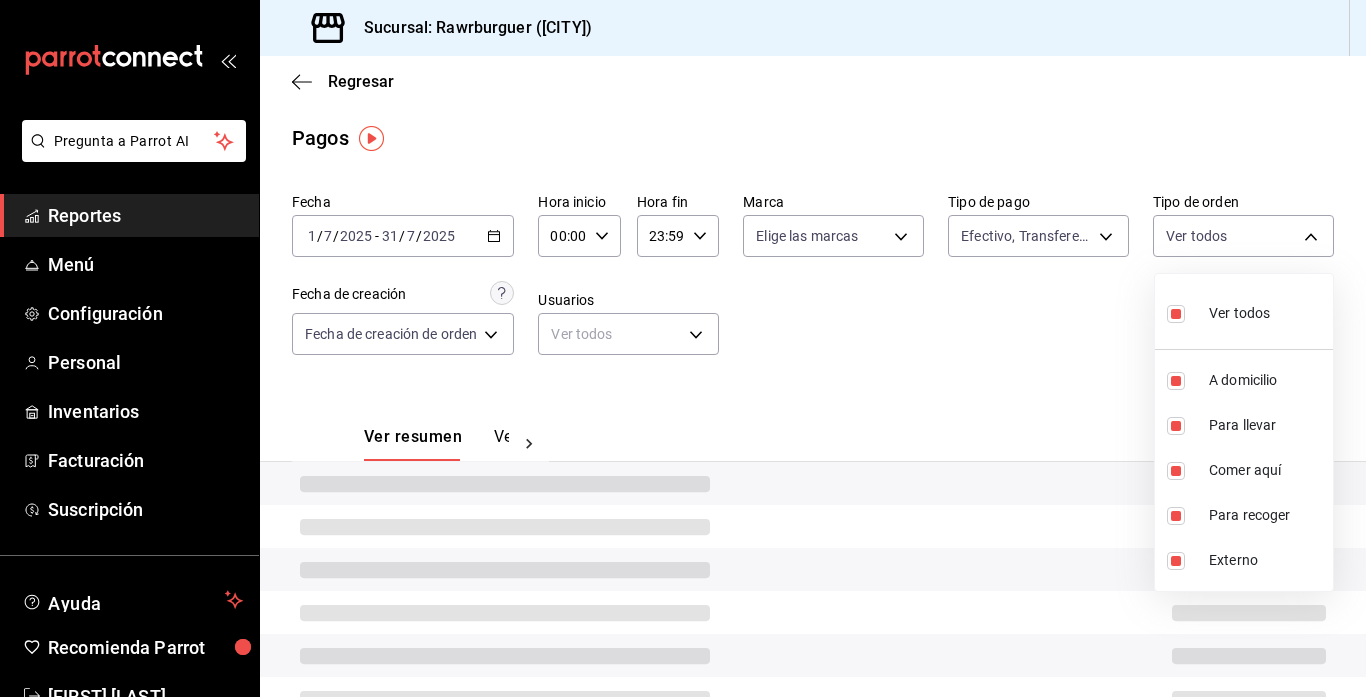 click at bounding box center [683, 348] 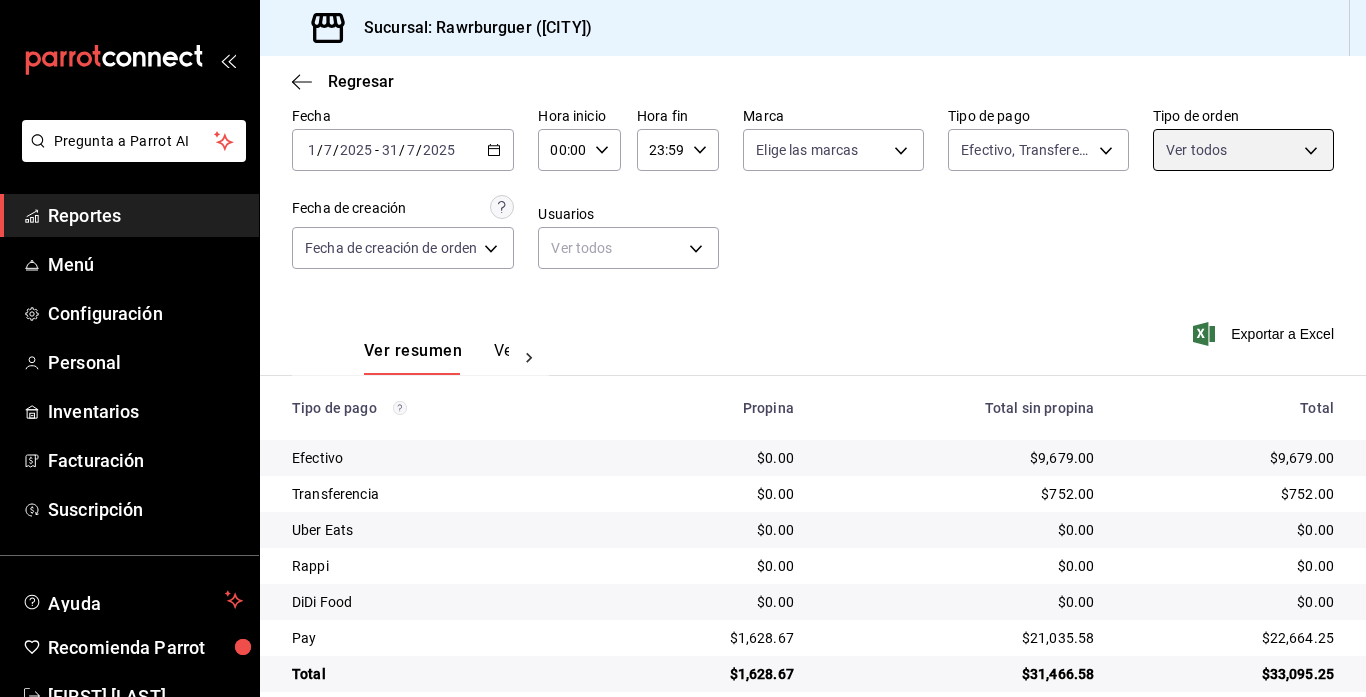 scroll, scrollTop: 113, scrollLeft: 0, axis: vertical 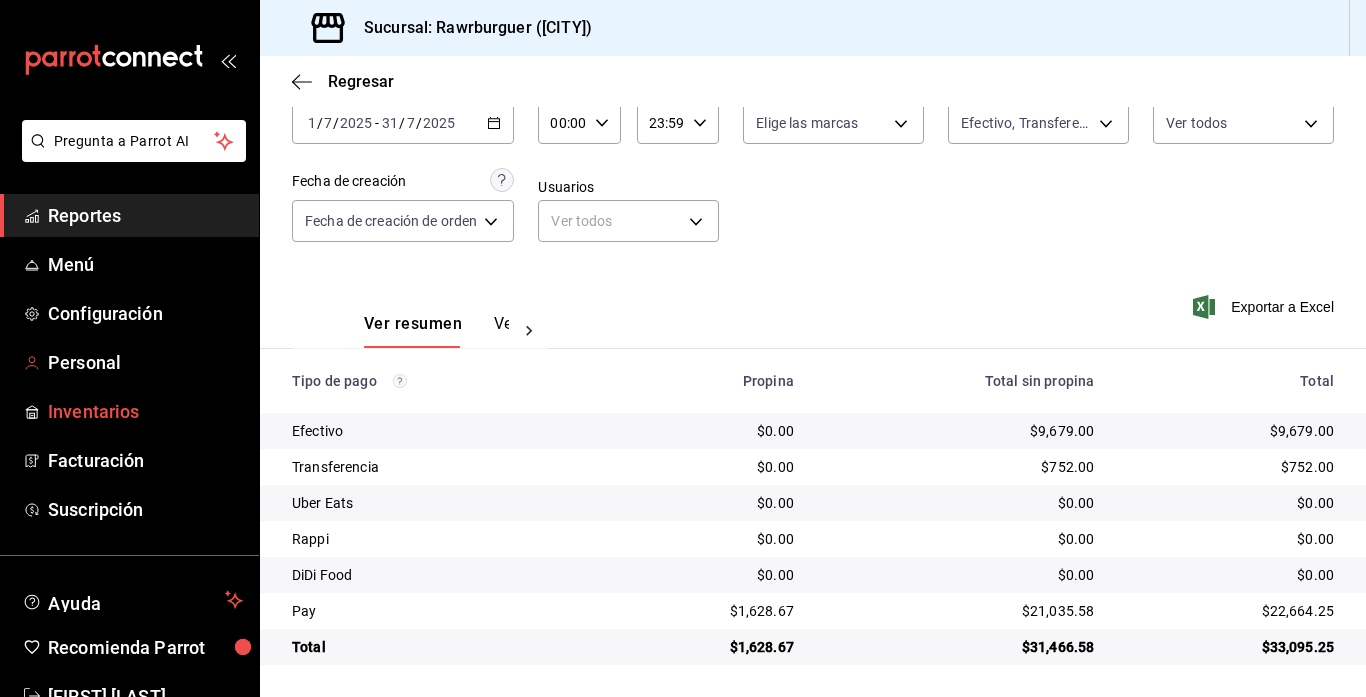 click on "Inventarios" at bounding box center (145, 411) 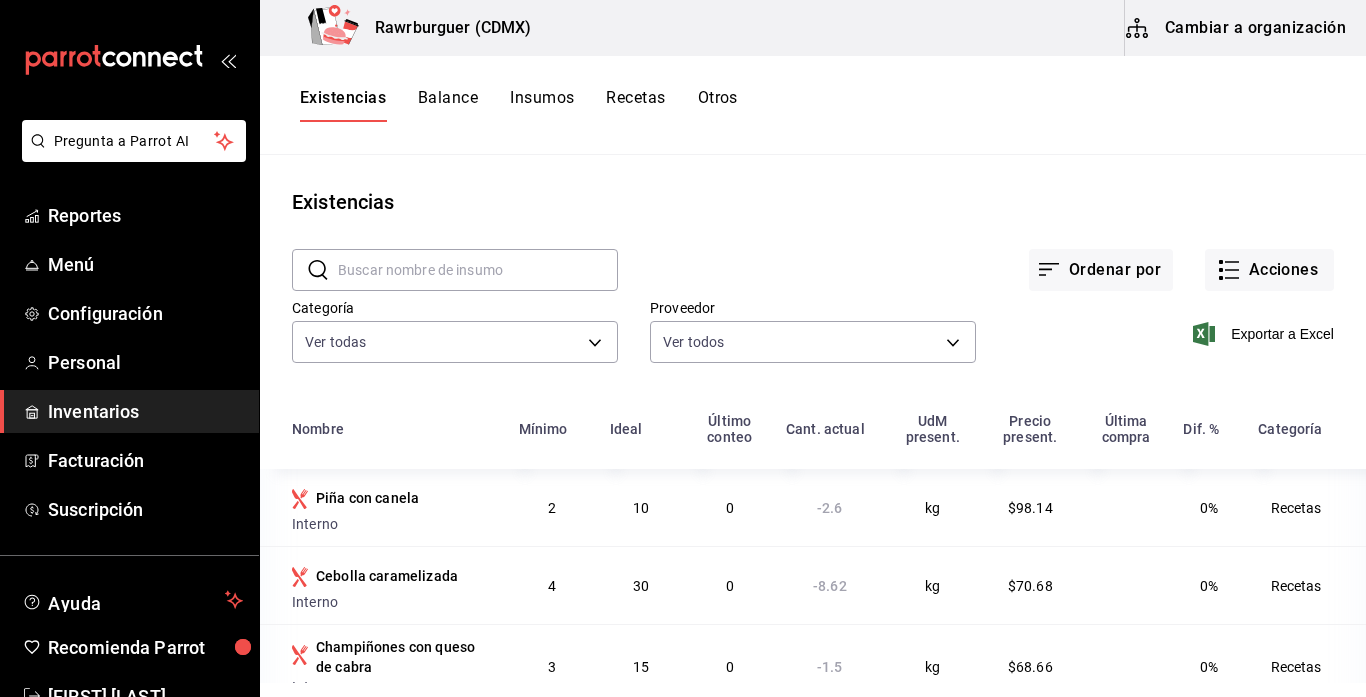click on "Cambiar a organización" at bounding box center (1237, 28) 